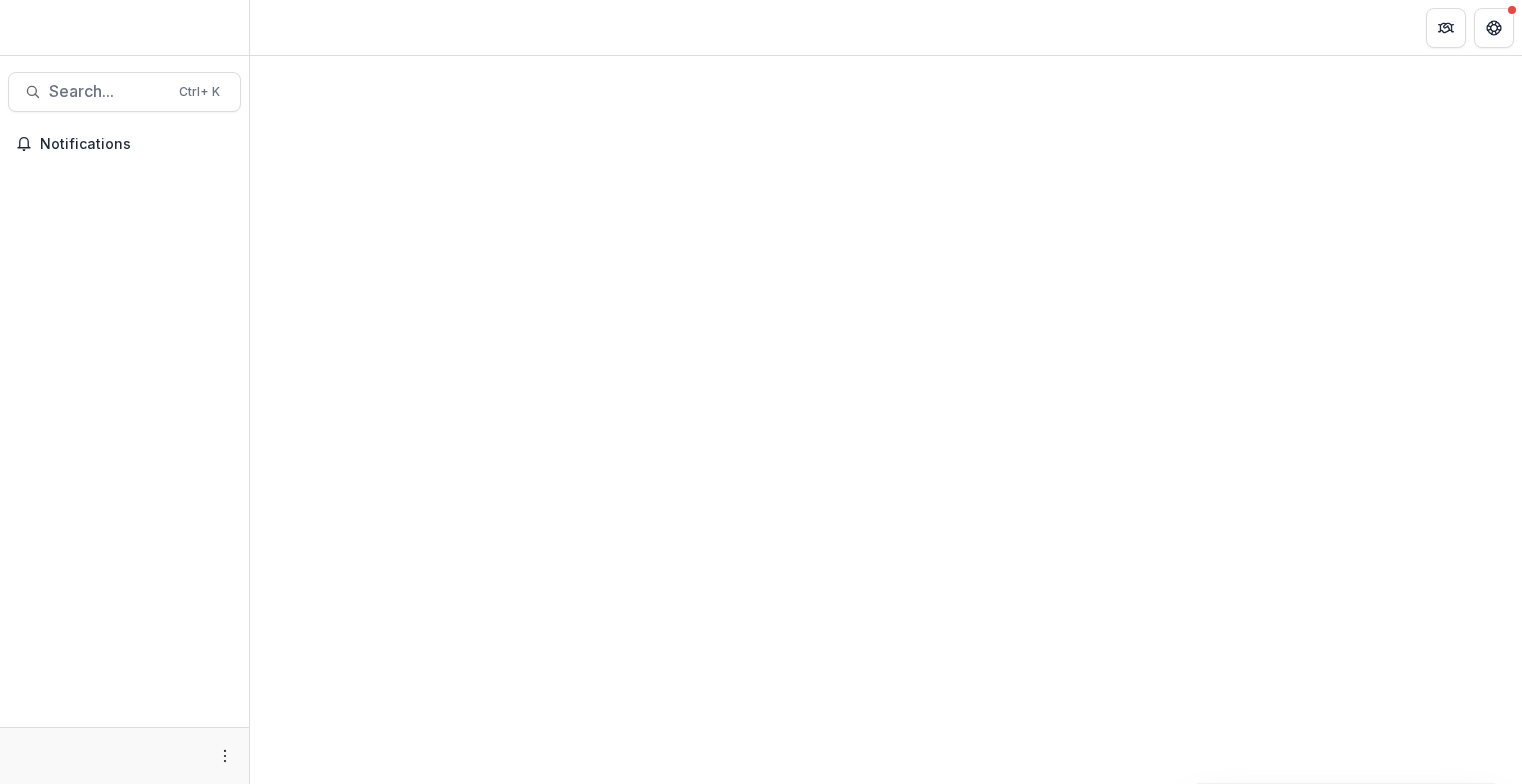 scroll, scrollTop: 0, scrollLeft: 0, axis: both 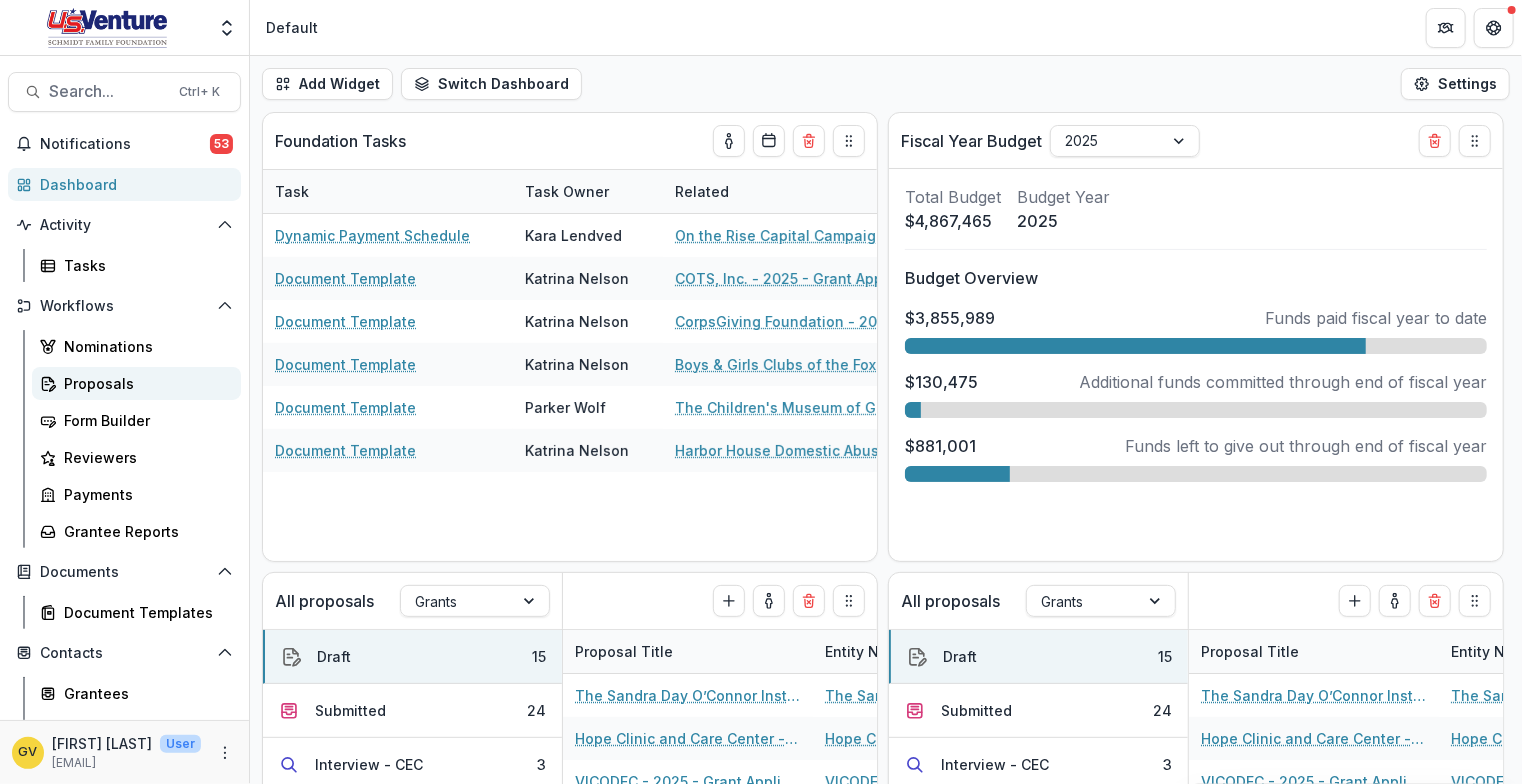 click on "Proposals" at bounding box center (136, 383) 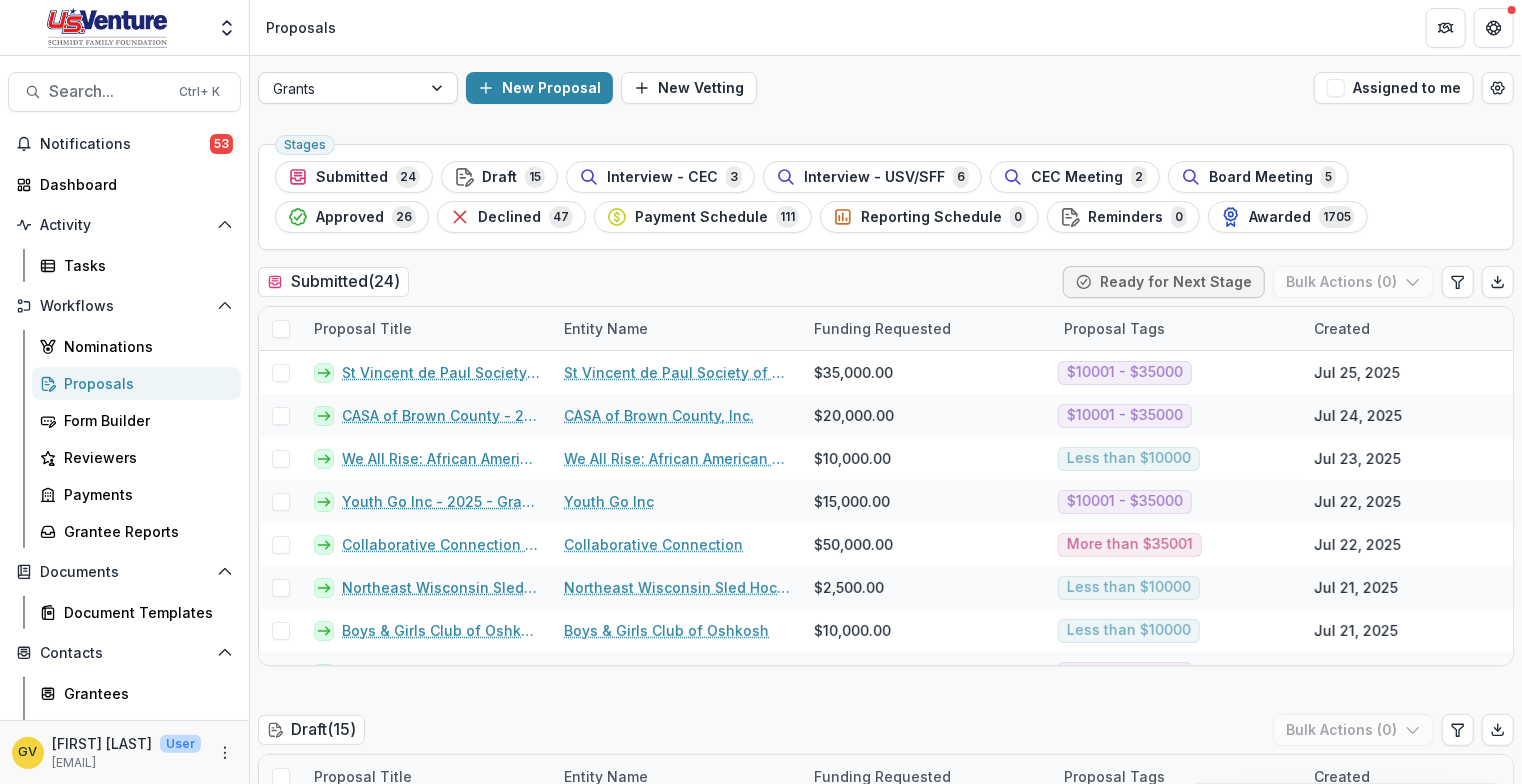 click at bounding box center (439, 88) 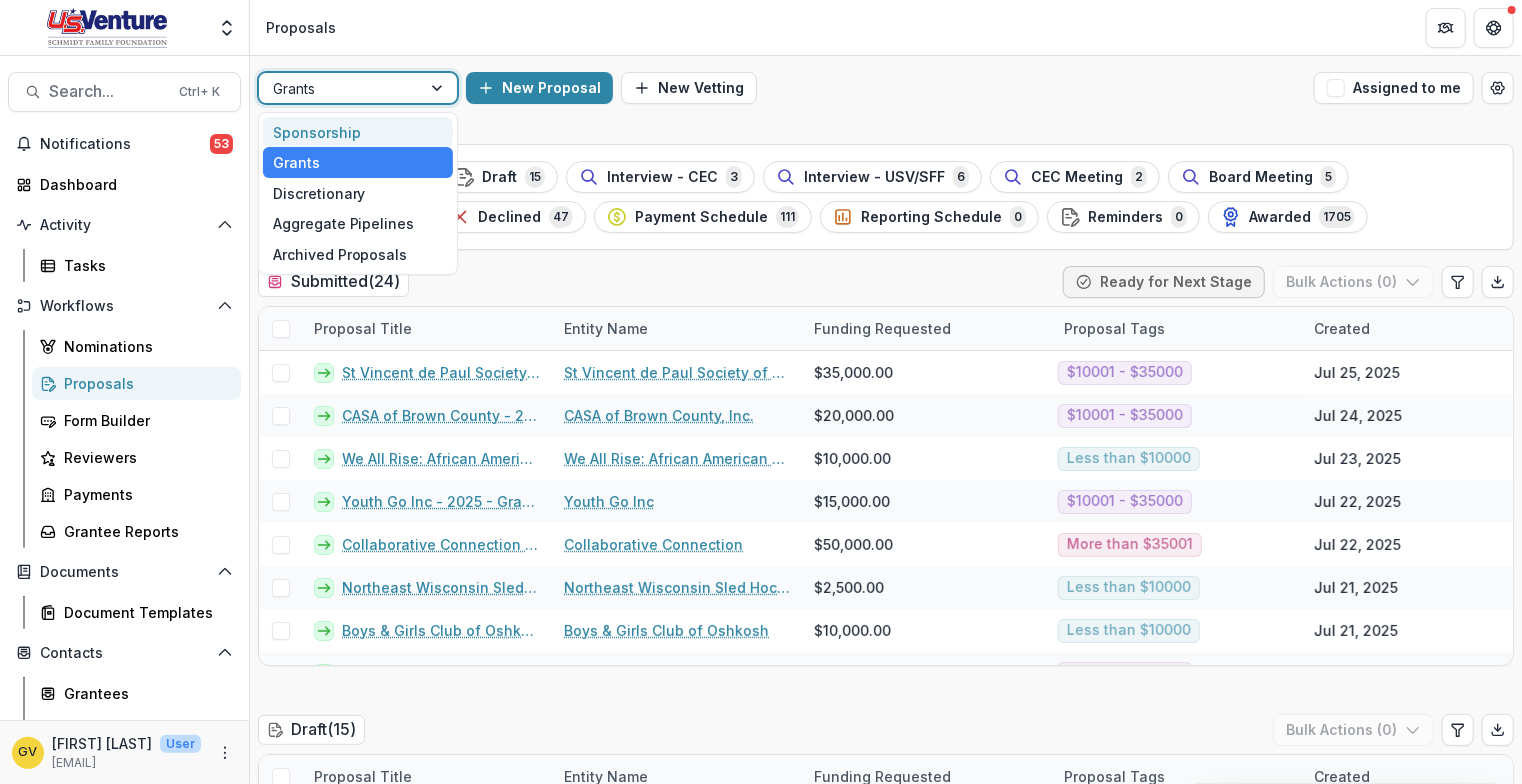 click on "Sponsorship" at bounding box center [358, 132] 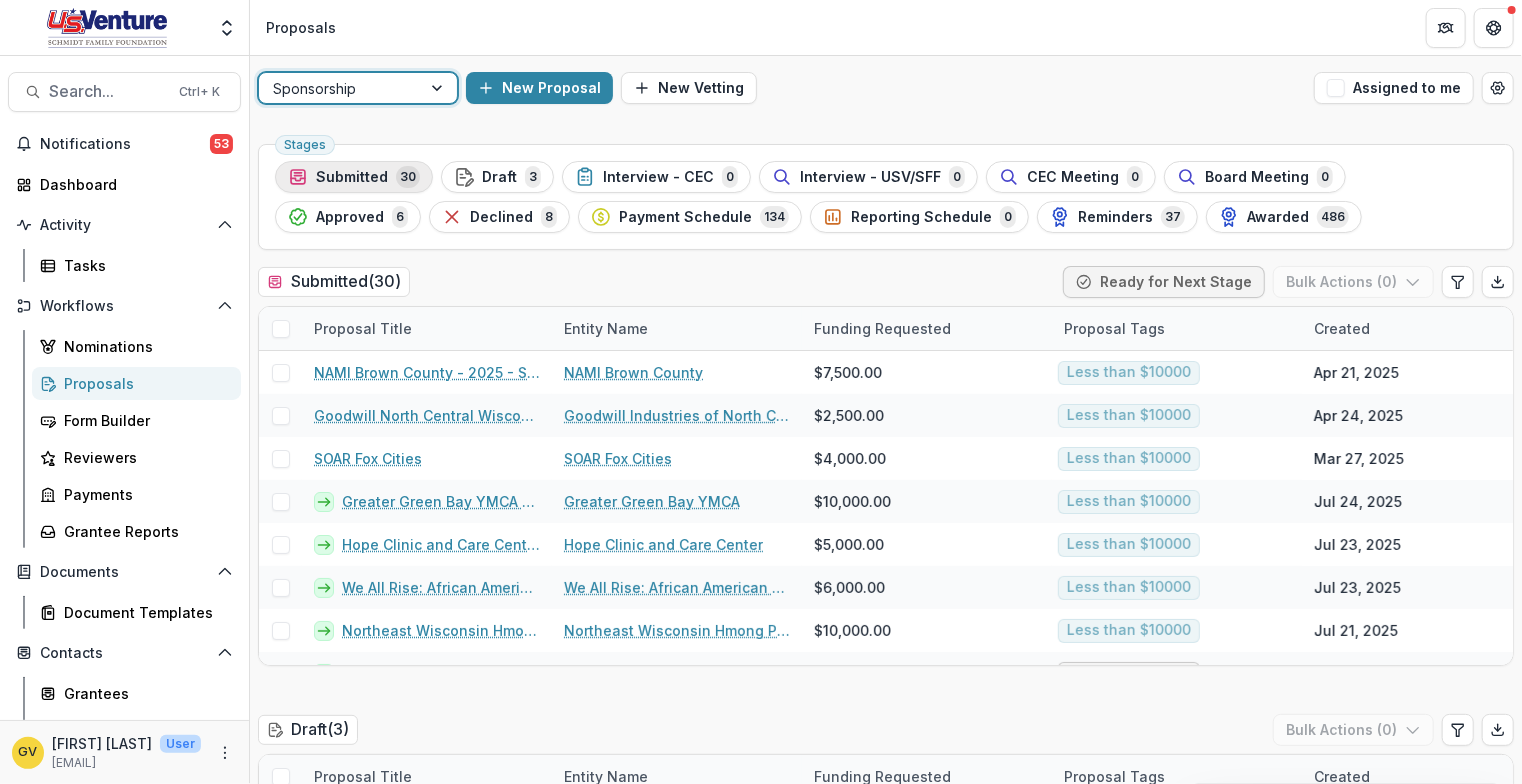 click on "Submitted" at bounding box center [352, 177] 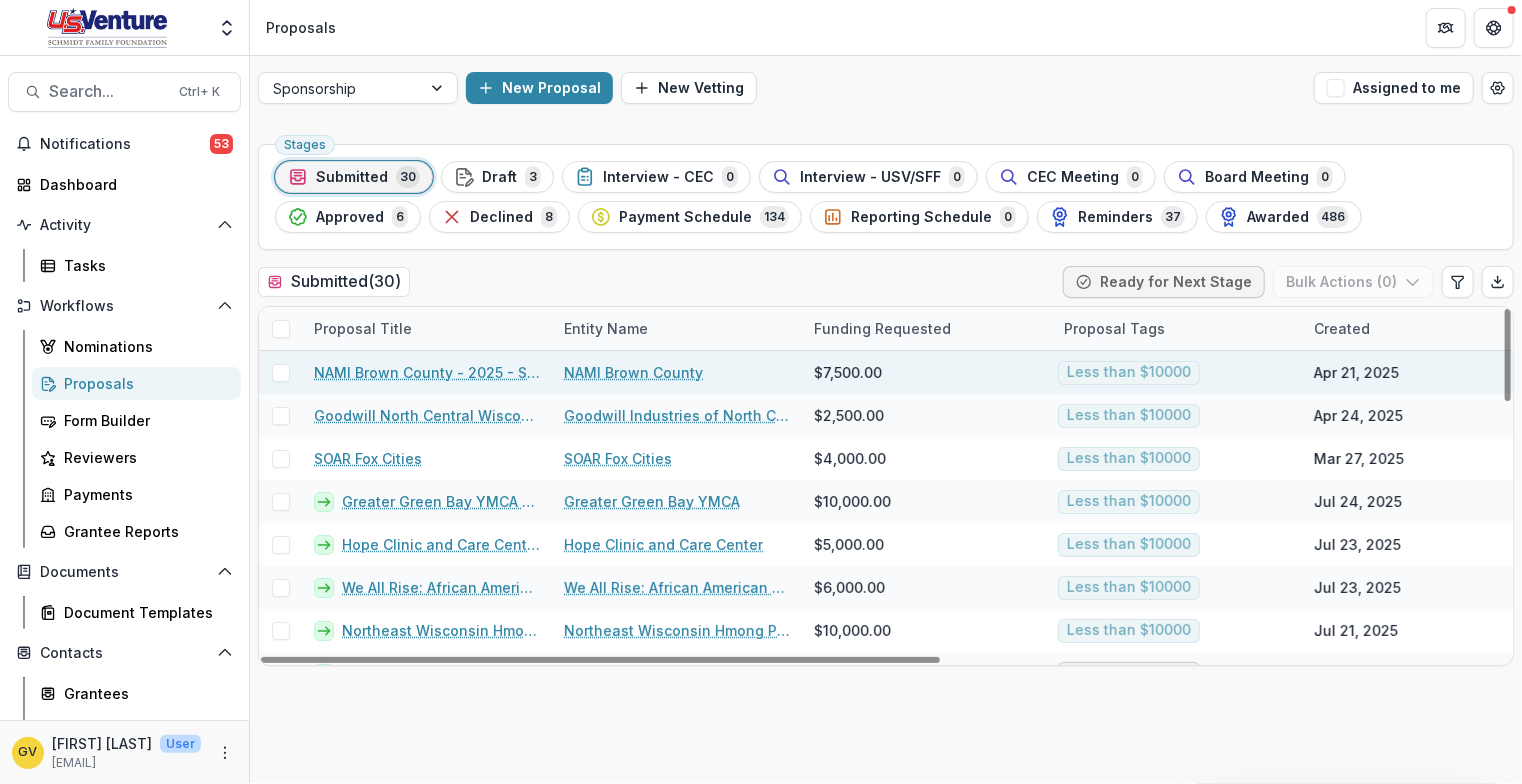 click on "NAMI Brown County - 2025 - Sponsorship Application Grant" at bounding box center [427, 372] 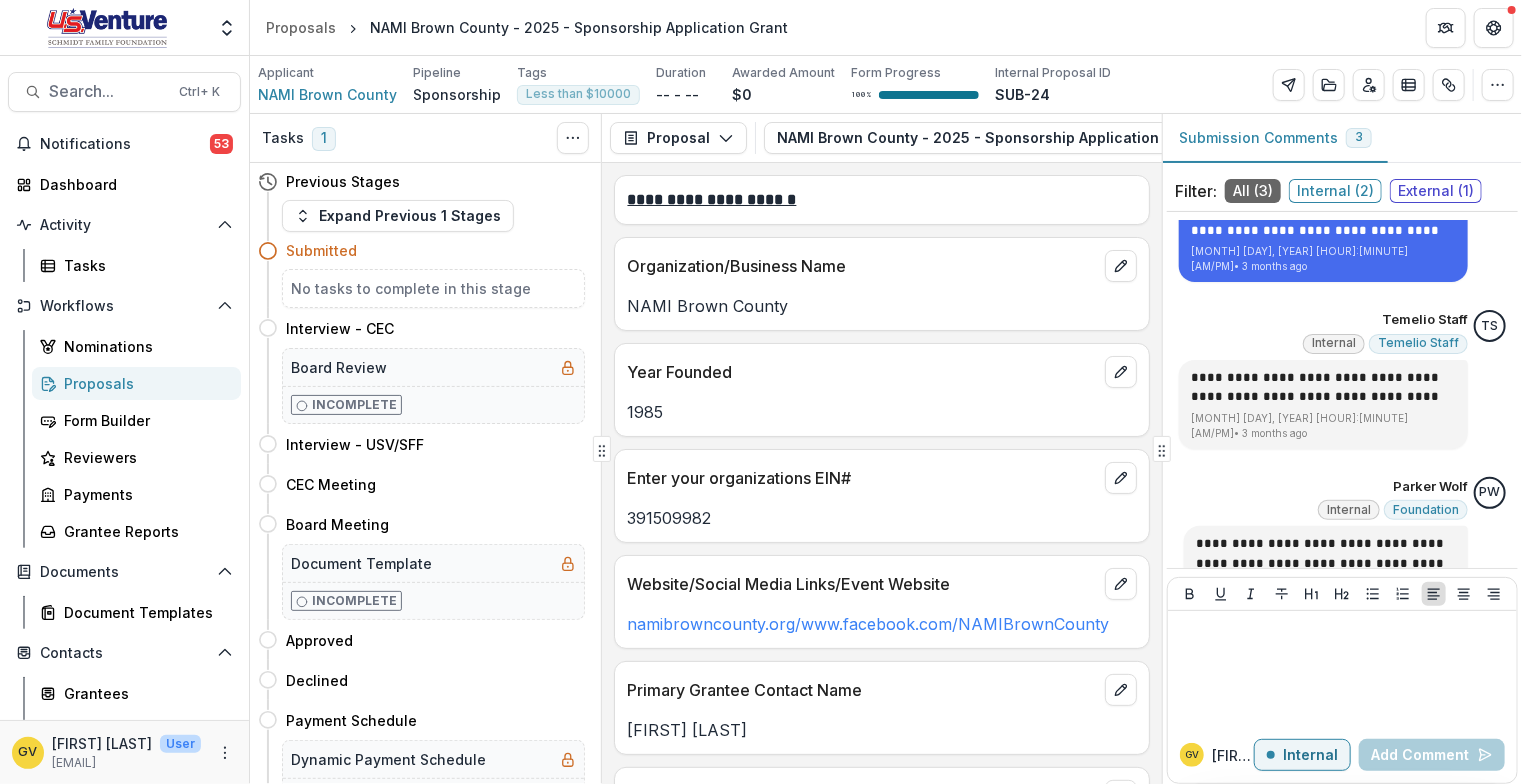 scroll, scrollTop: 116, scrollLeft: 0, axis: vertical 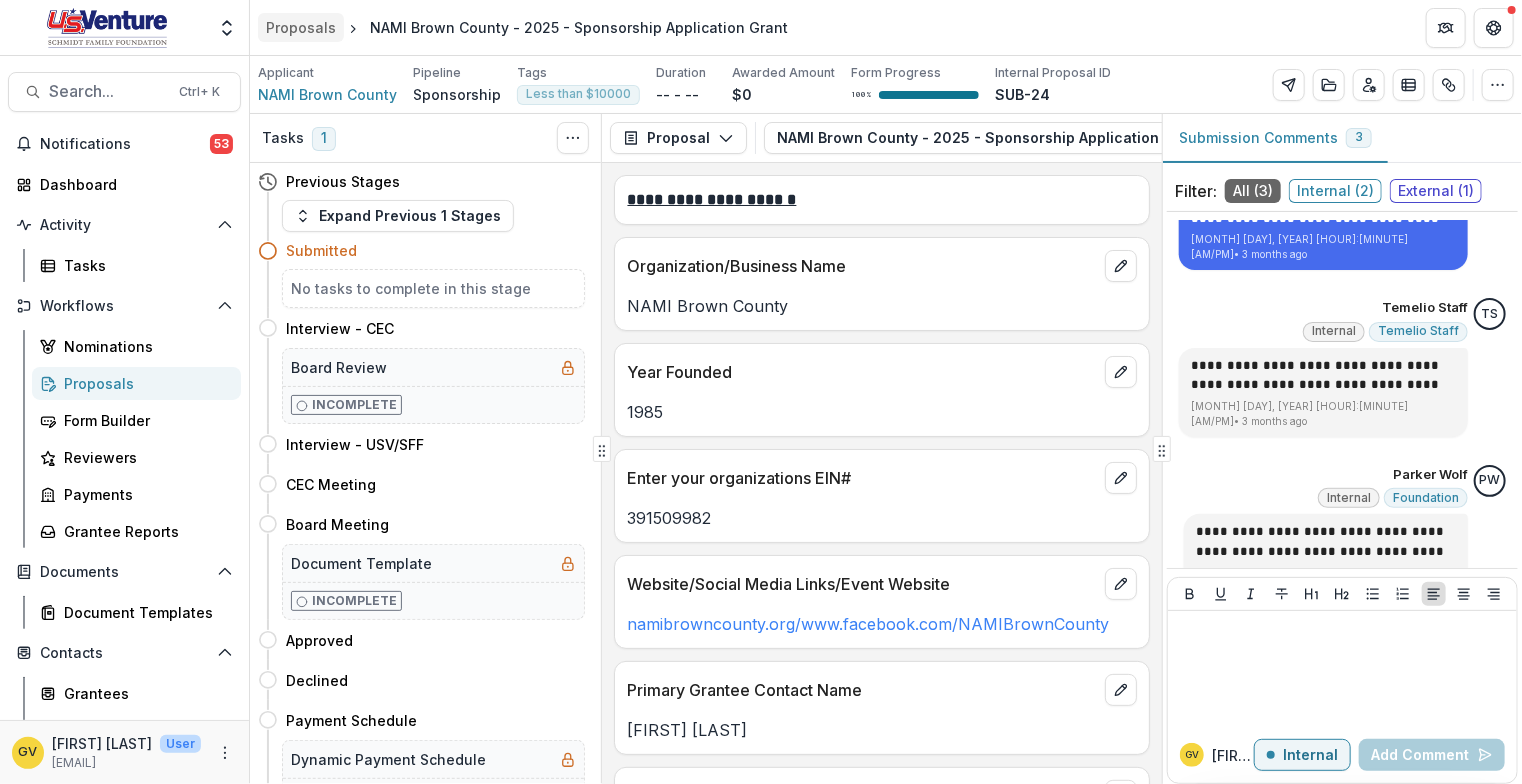click on "Proposals" at bounding box center (301, 27) 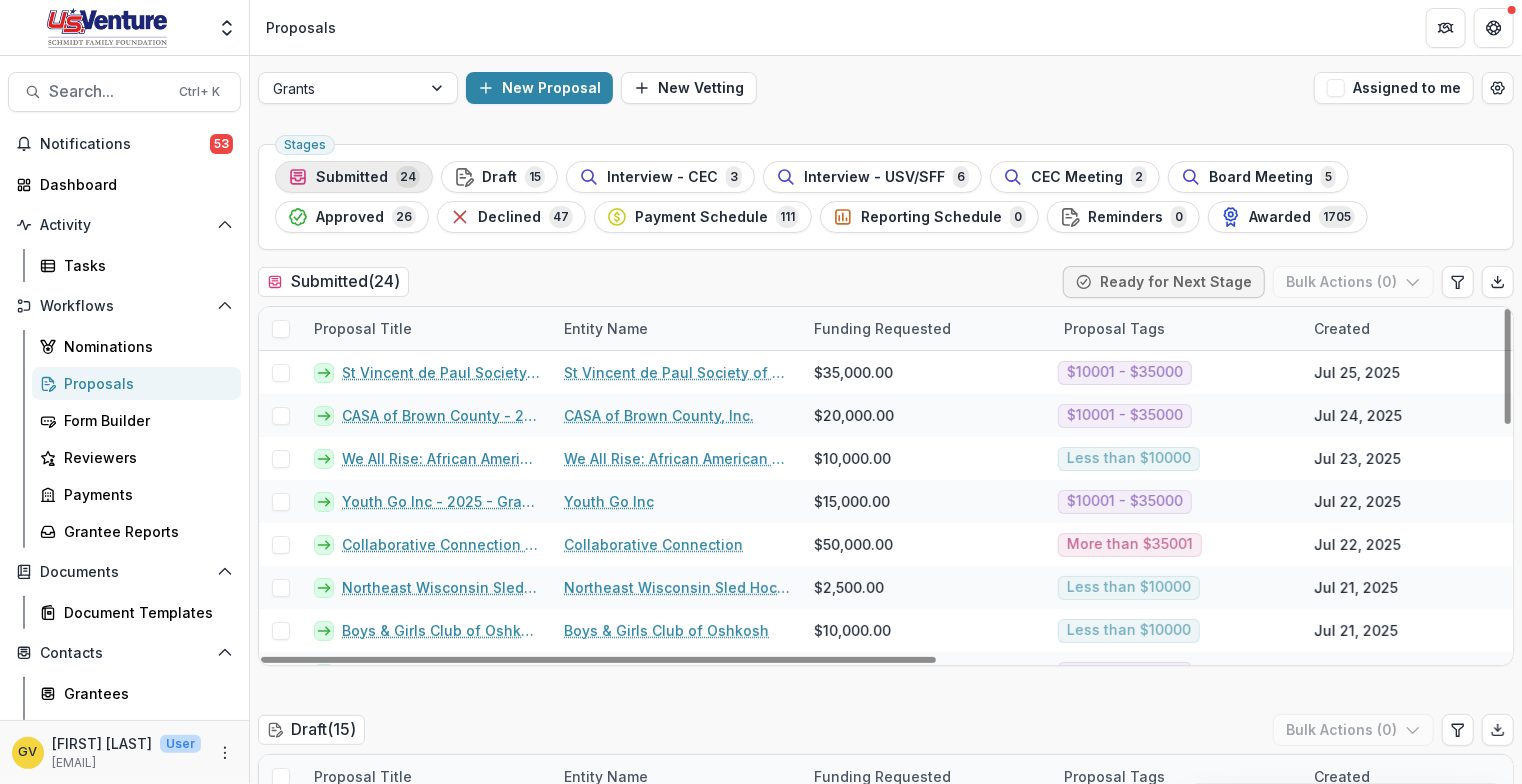 click on "Submitted 24" at bounding box center (354, 177) 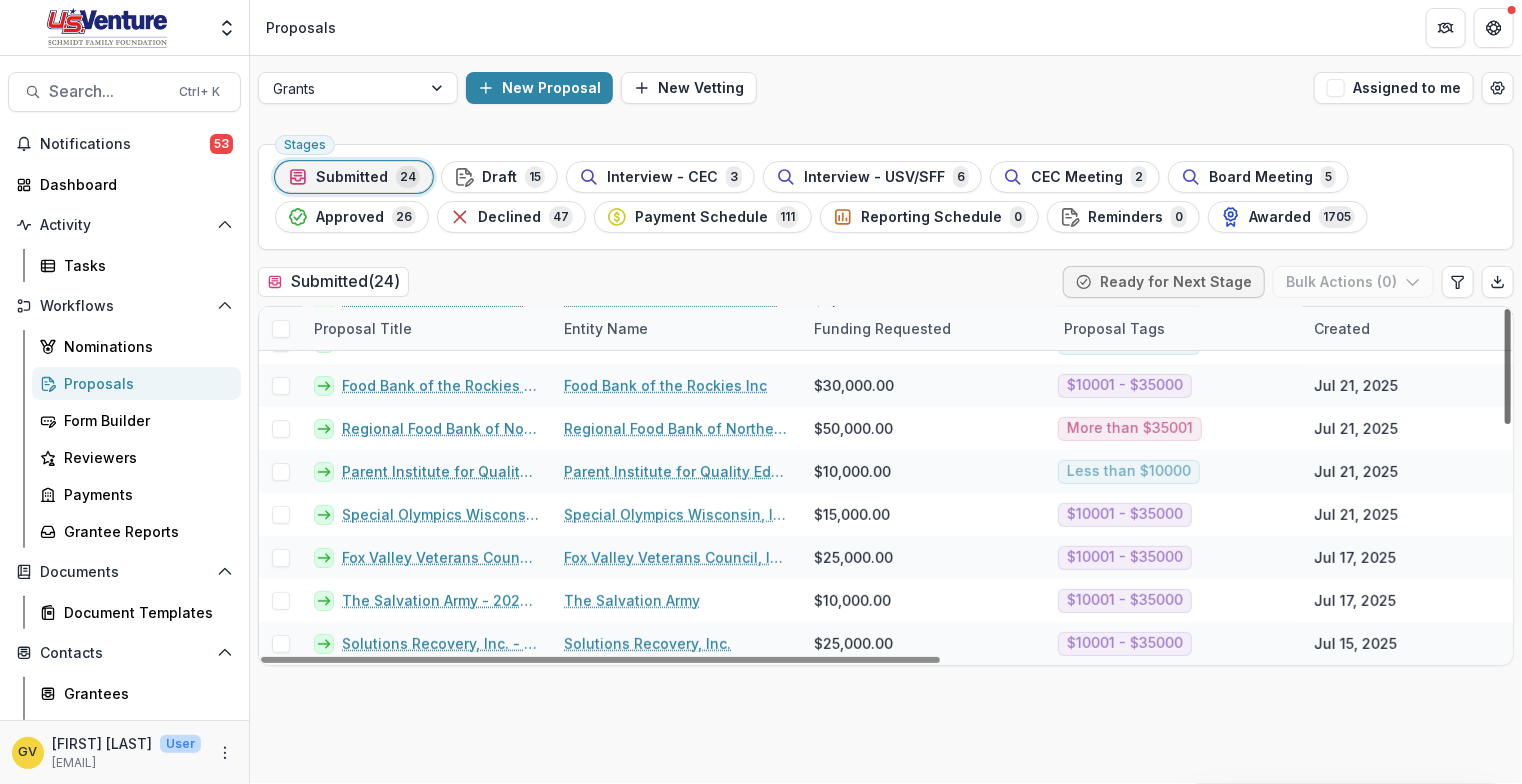 scroll, scrollTop: 285, scrollLeft: 0, axis: vertical 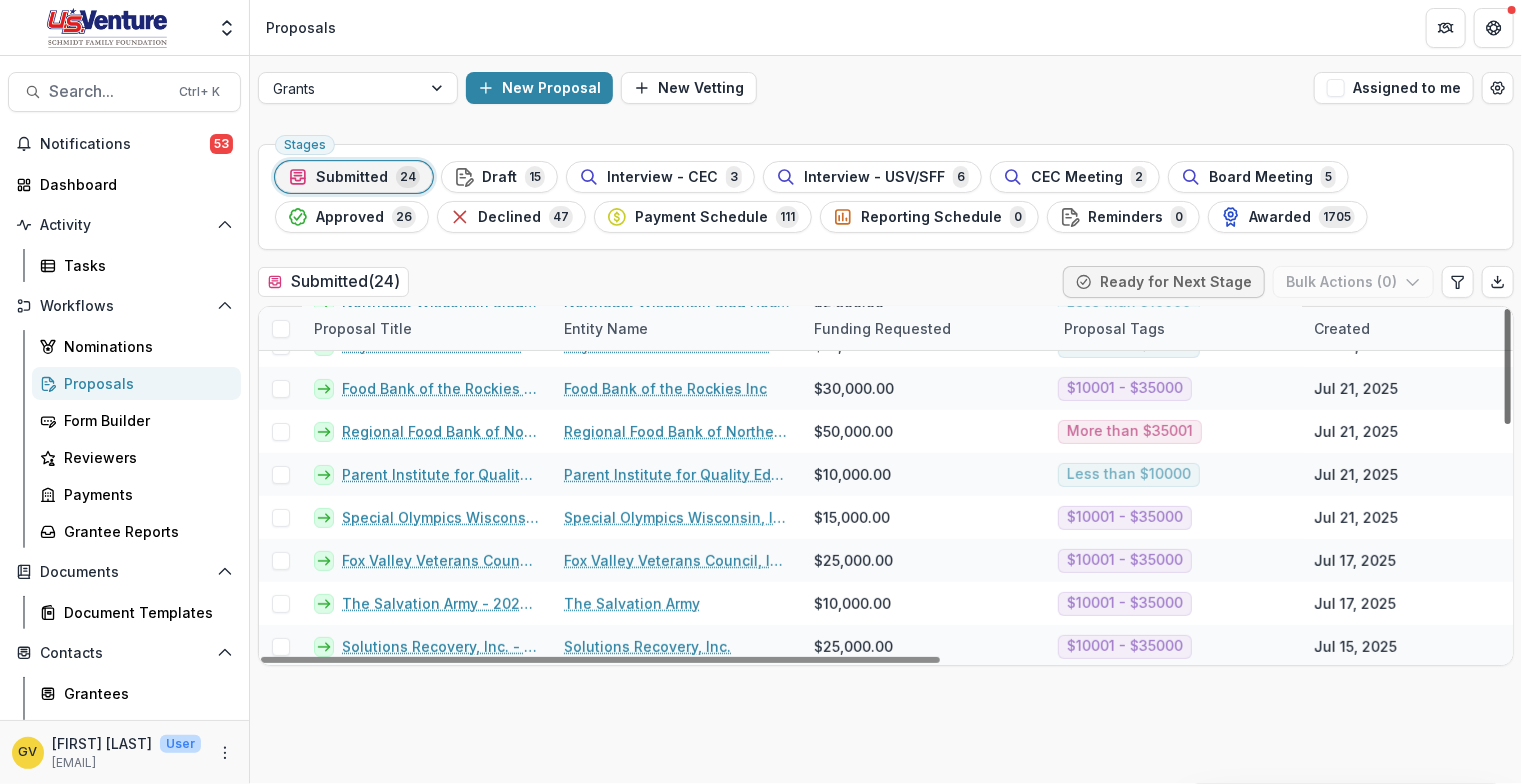 drag, startPoint x: 1508, startPoint y: 372, endPoint x: 1510, endPoint y: 463, distance: 91.02197 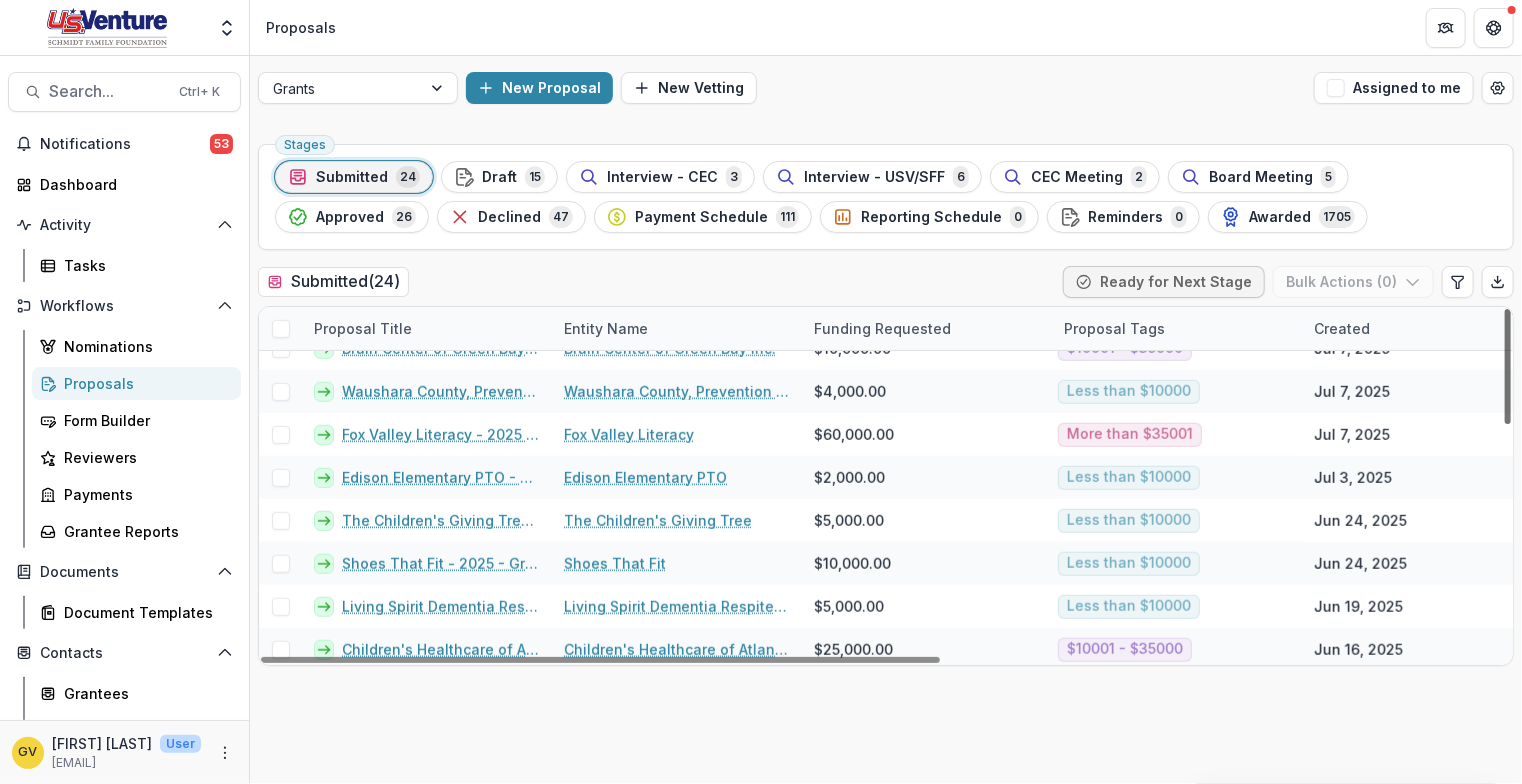 scroll, scrollTop: 709, scrollLeft: 0, axis: vertical 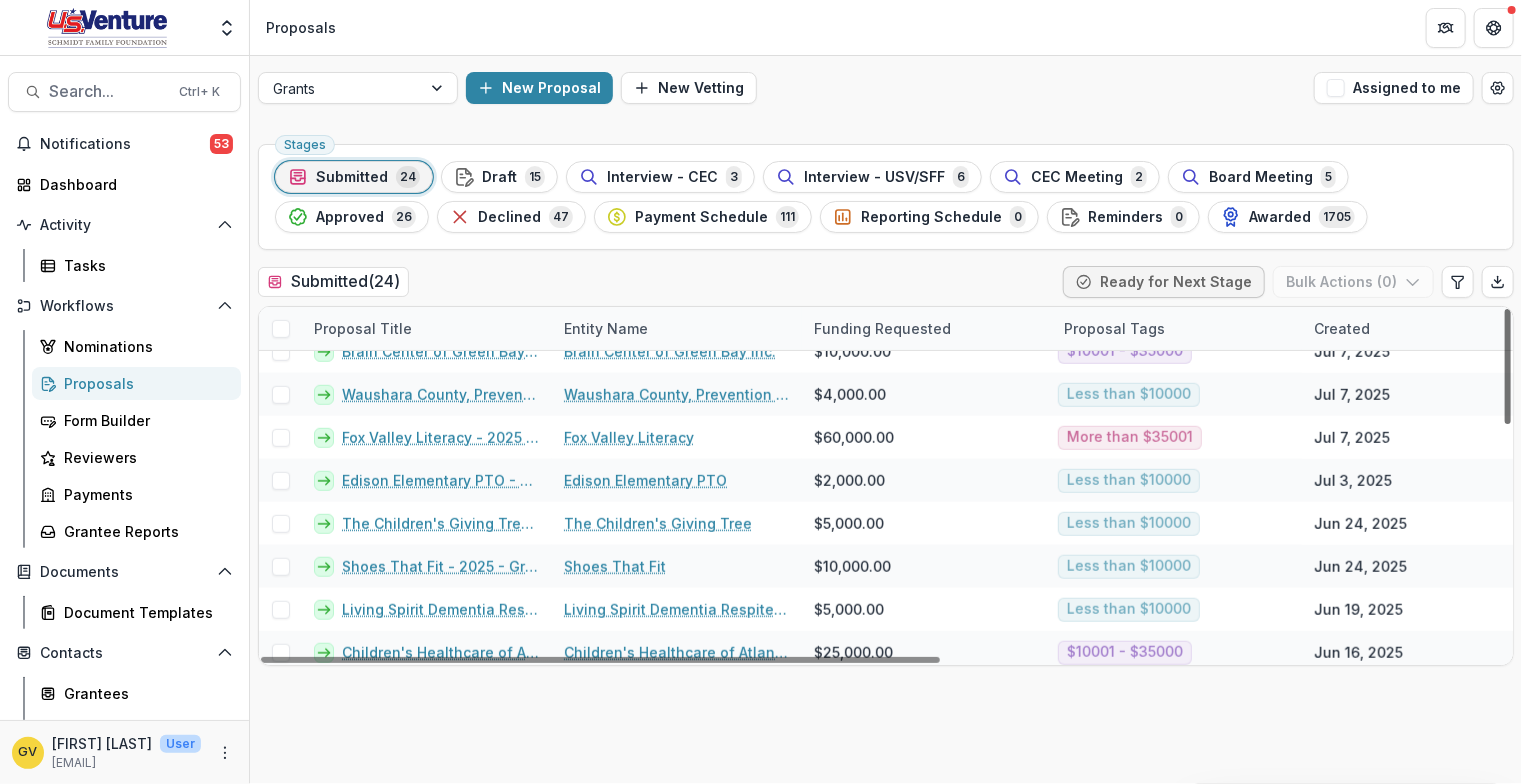 drag, startPoint x: 1507, startPoint y: 450, endPoint x: 1500, endPoint y: 585, distance: 135.18137 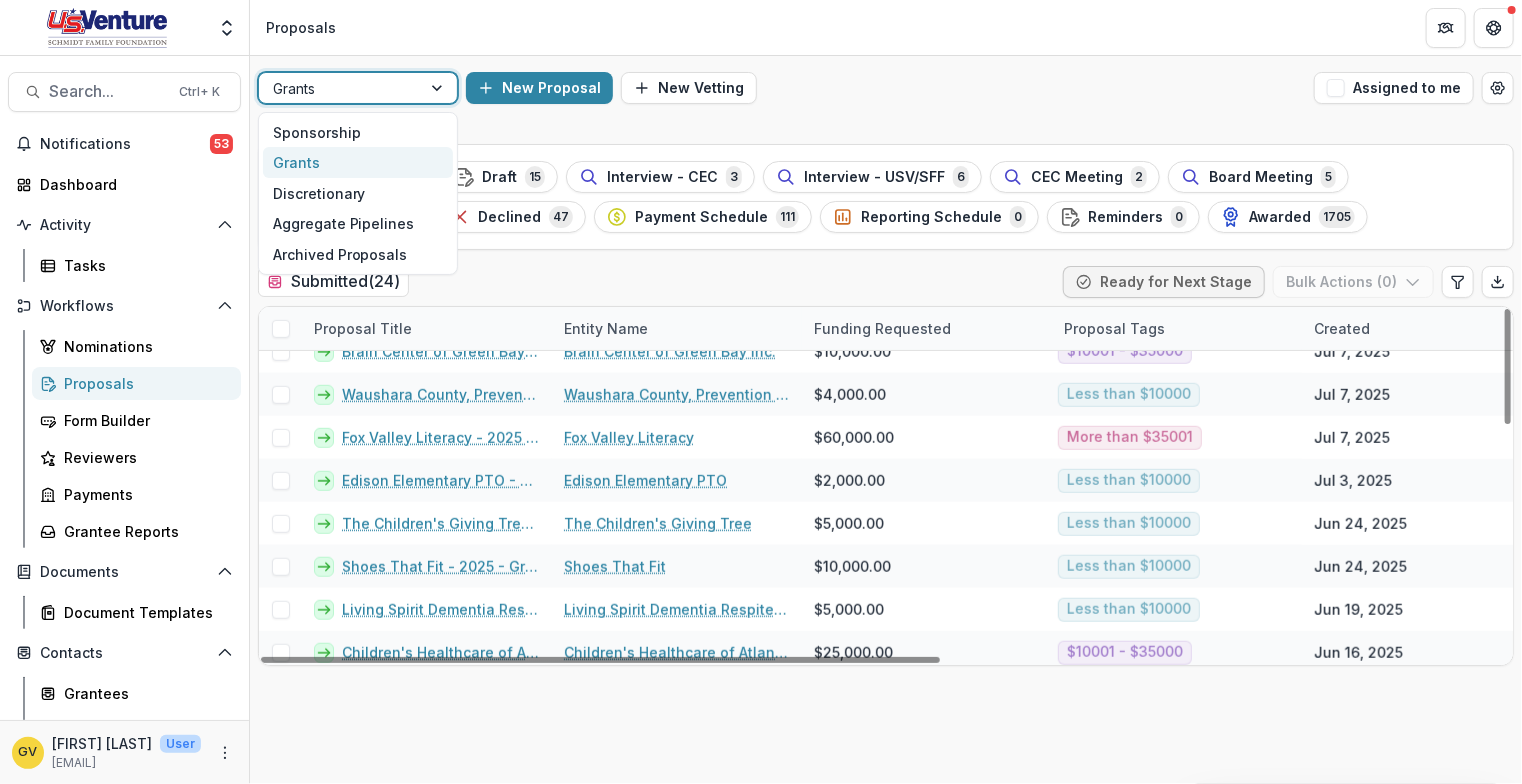 click at bounding box center (439, 88) 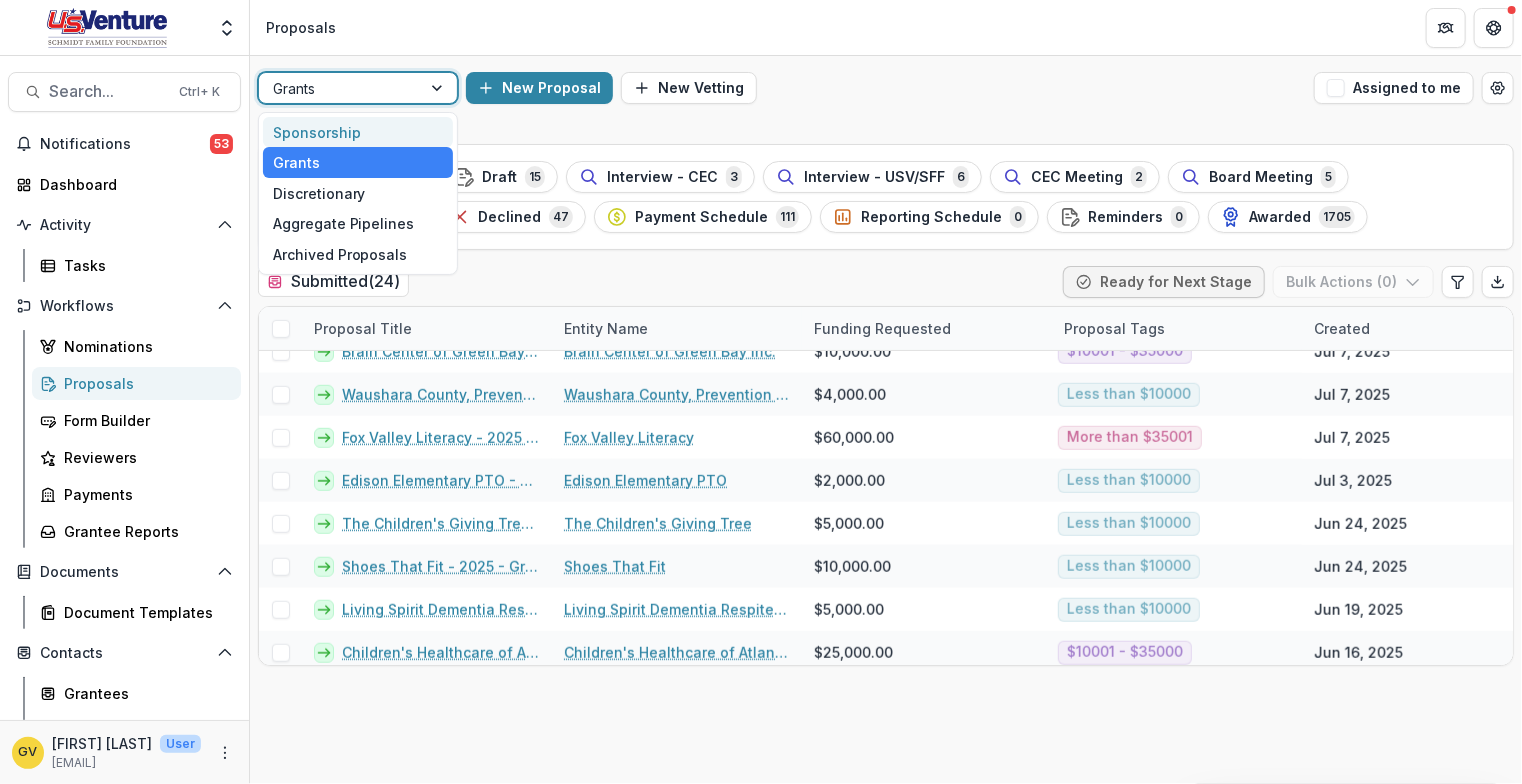 click on "Sponsorship" at bounding box center [358, 132] 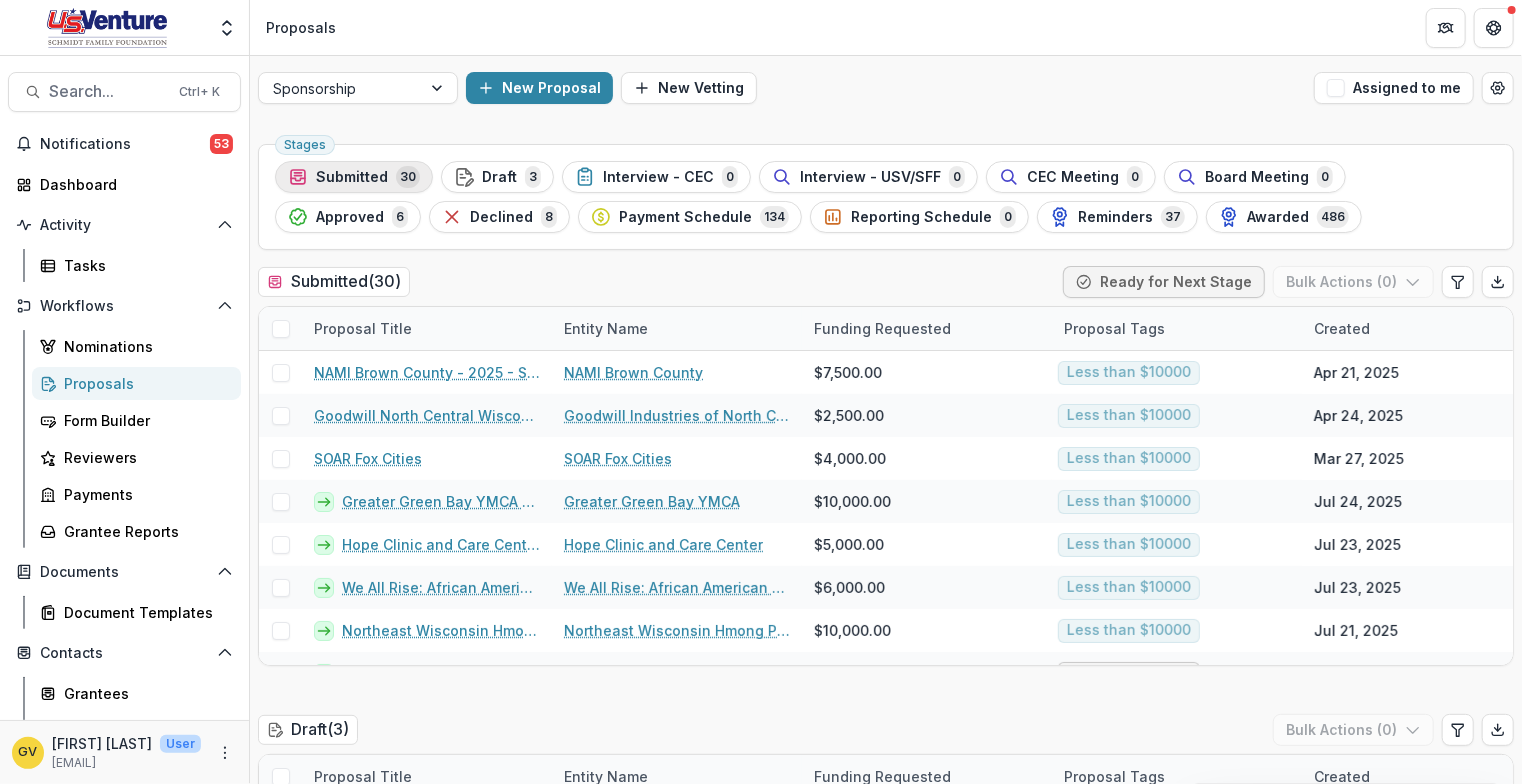 click on "Submitted 30" at bounding box center [354, 177] 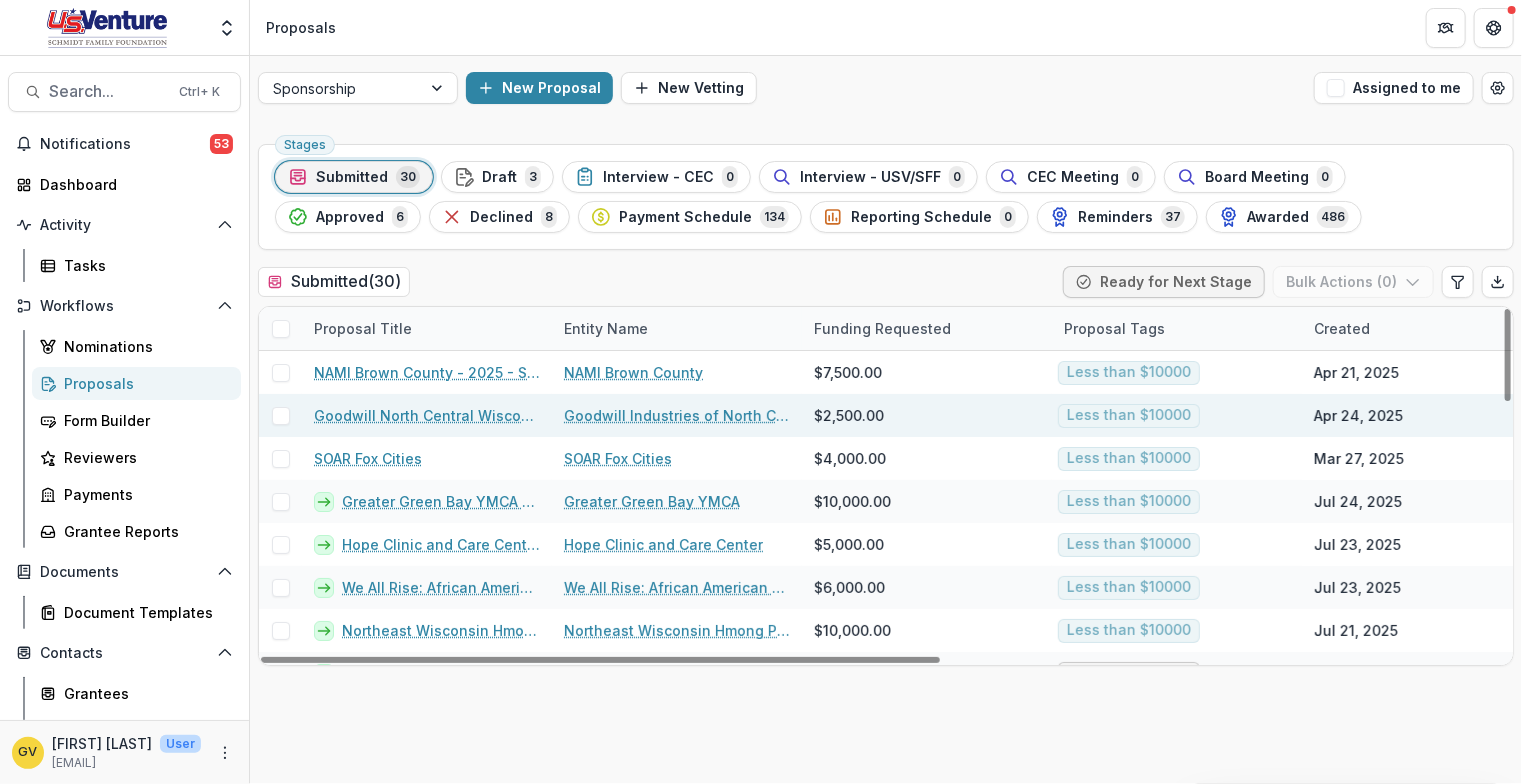 click on "Goodwill North Central Wisconsin - 2025 - Sponsorship Application Grant" at bounding box center [427, 415] 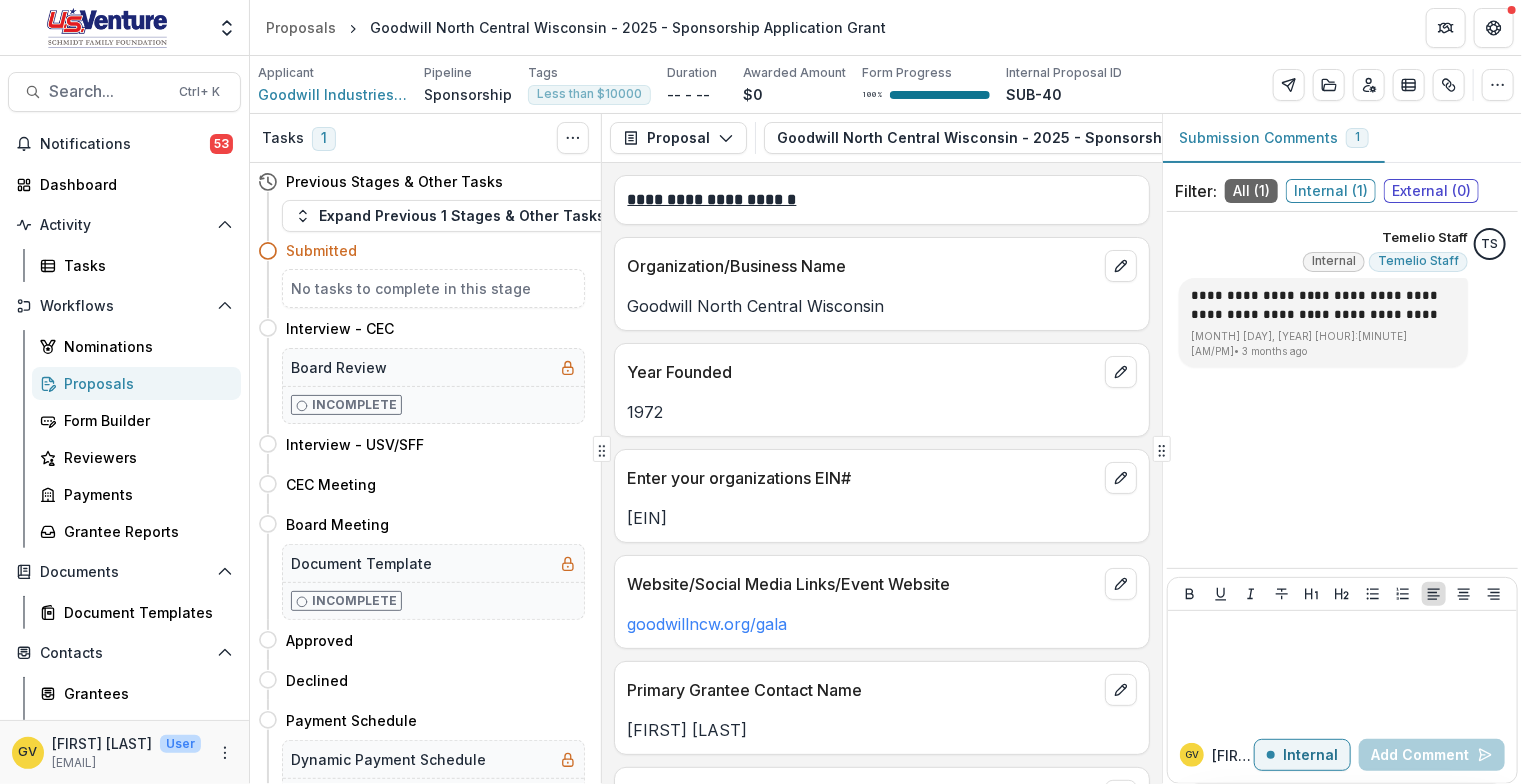 click on "**********" at bounding box center (882, 473) 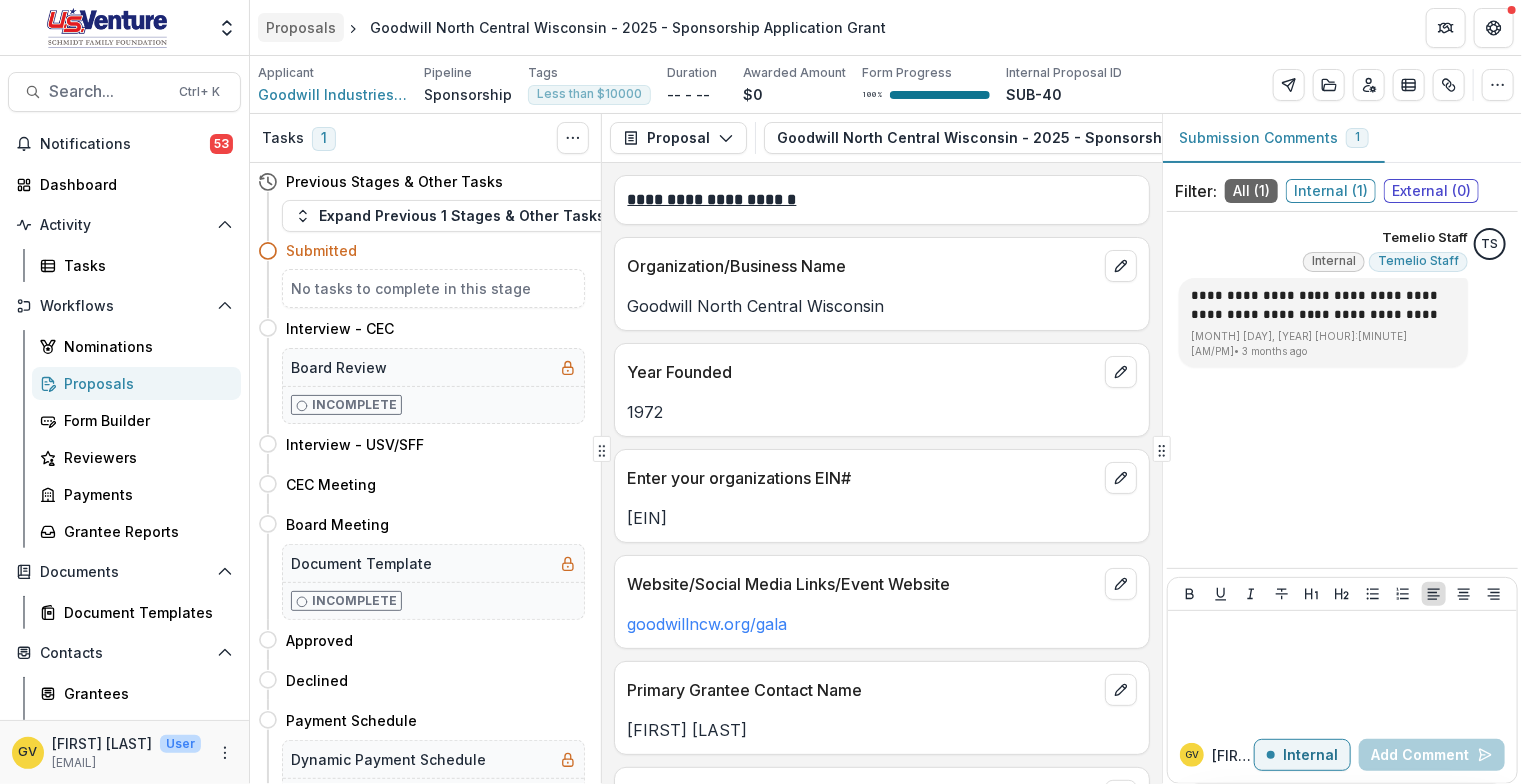 click on "Proposals" at bounding box center (301, 27) 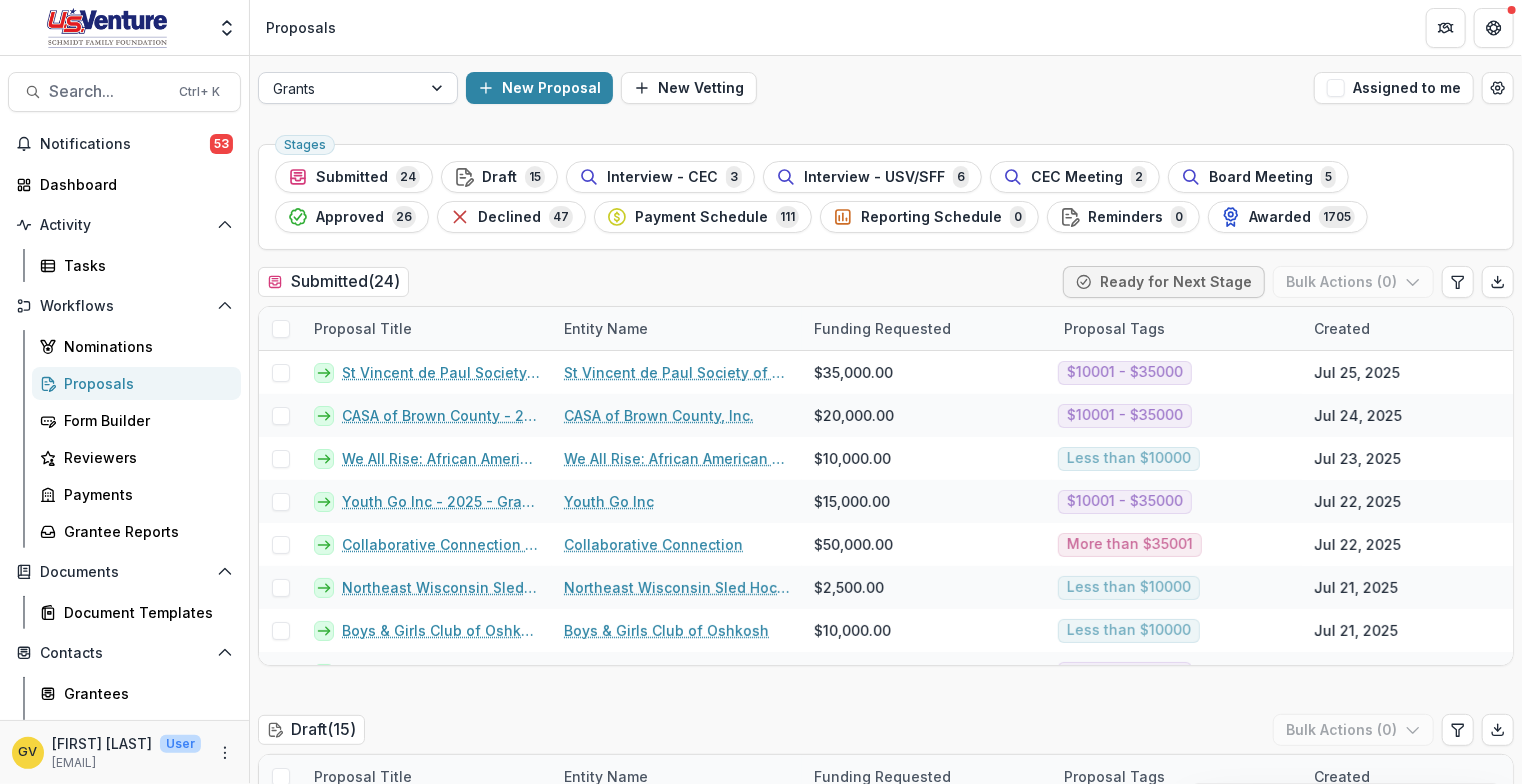 click at bounding box center [340, 88] 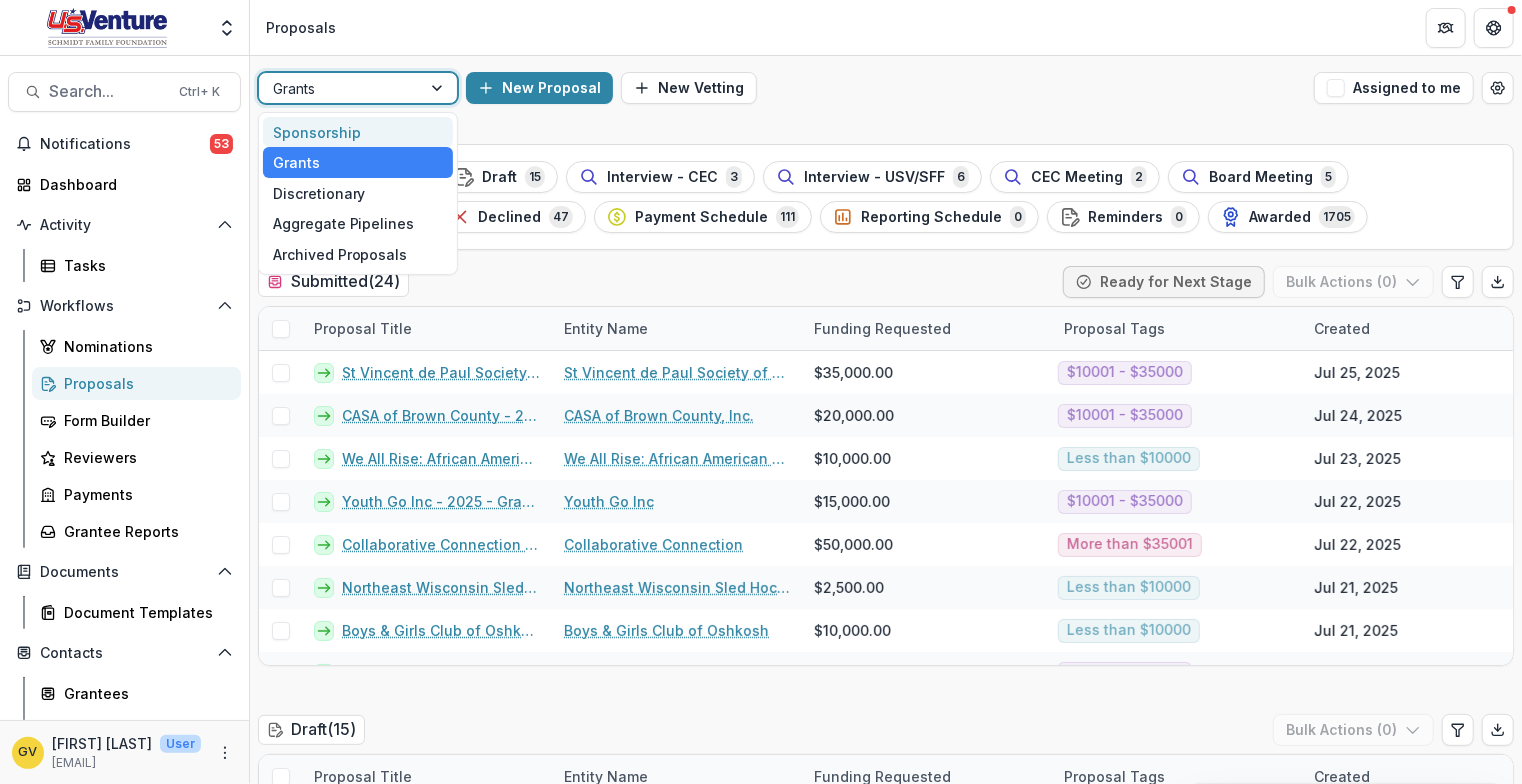 click on "Sponsorship" at bounding box center (358, 132) 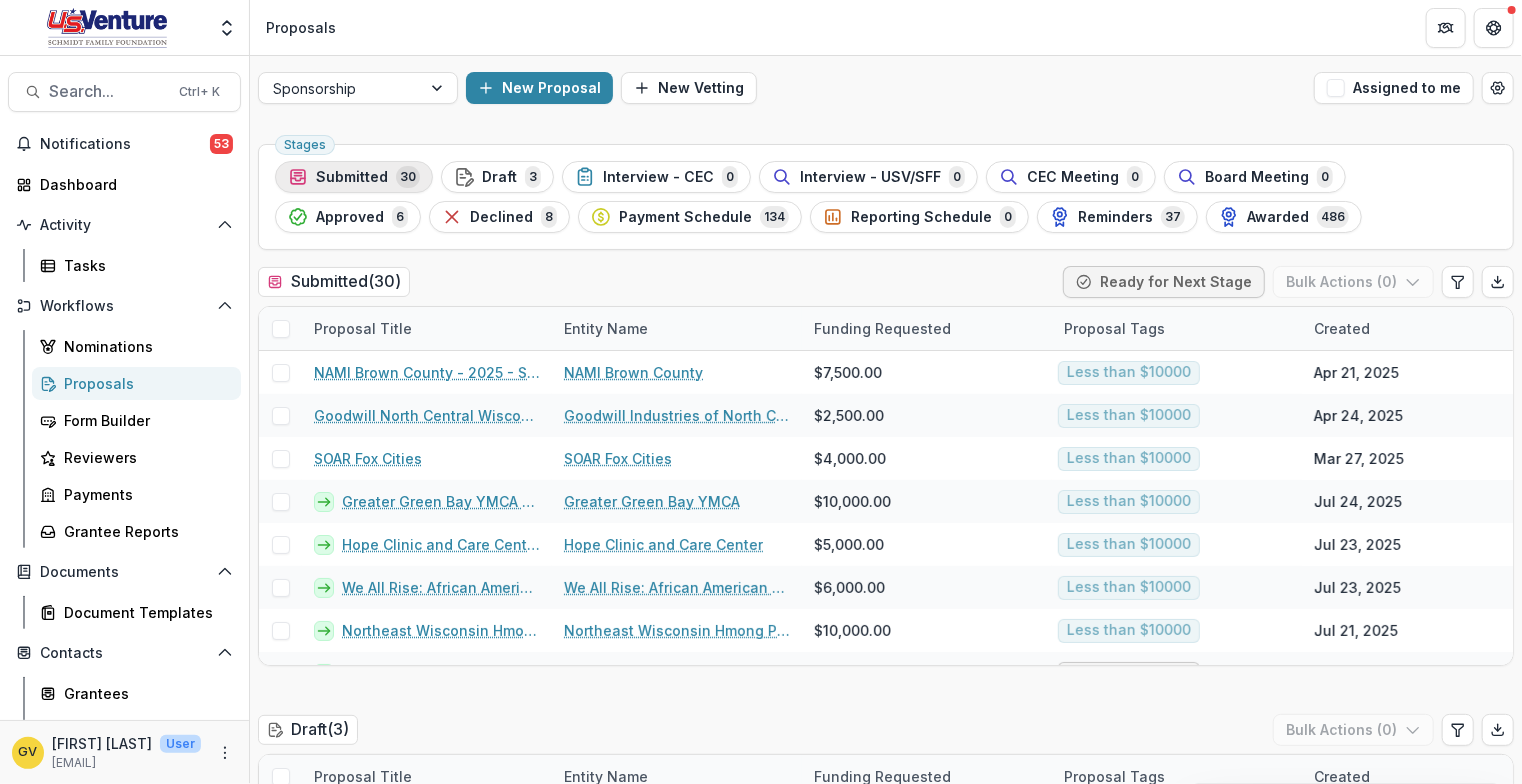 click on "Submitted" at bounding box center (352, 177) 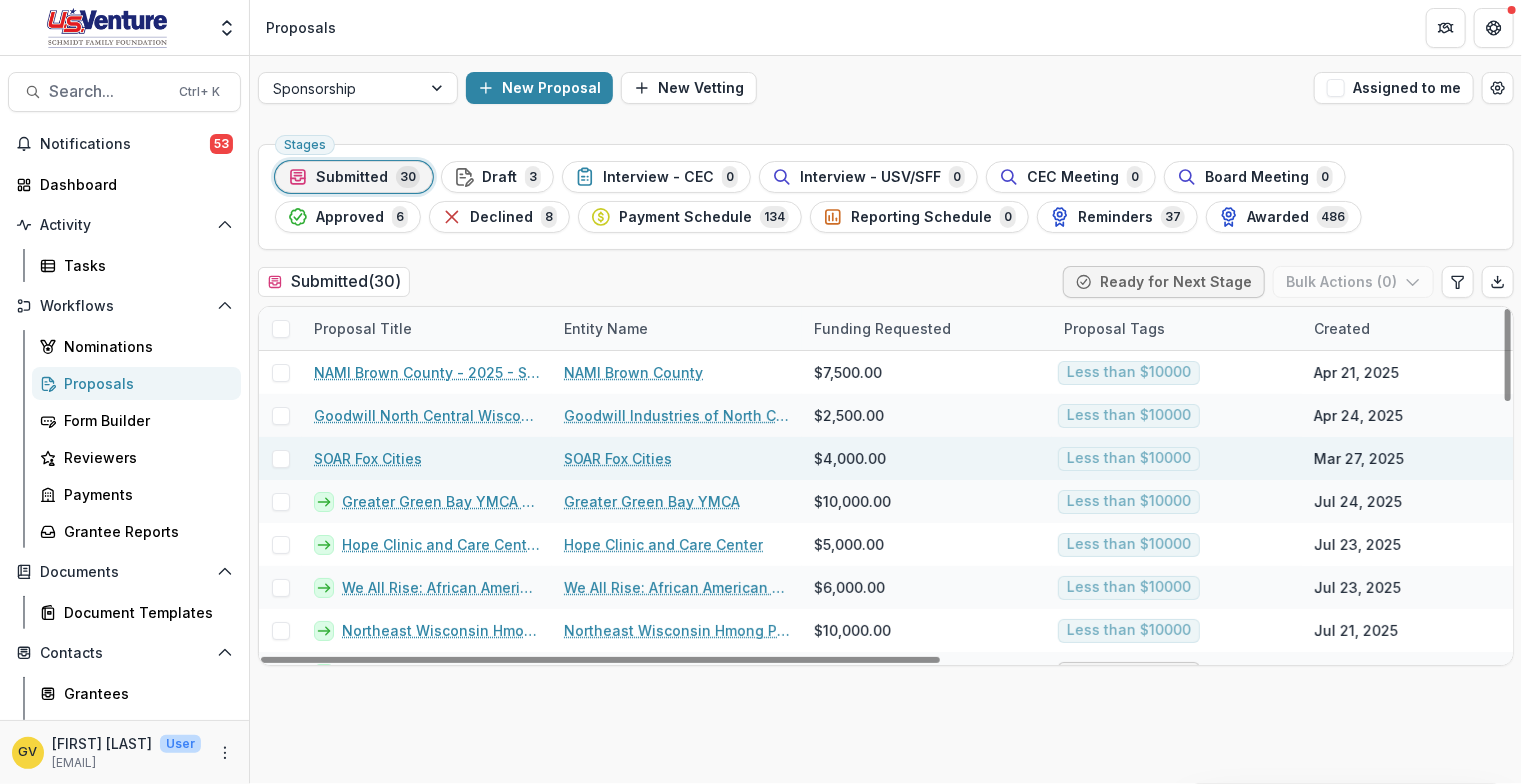 click on "SOAR Fox Cities" at bounding box center [368, 458] 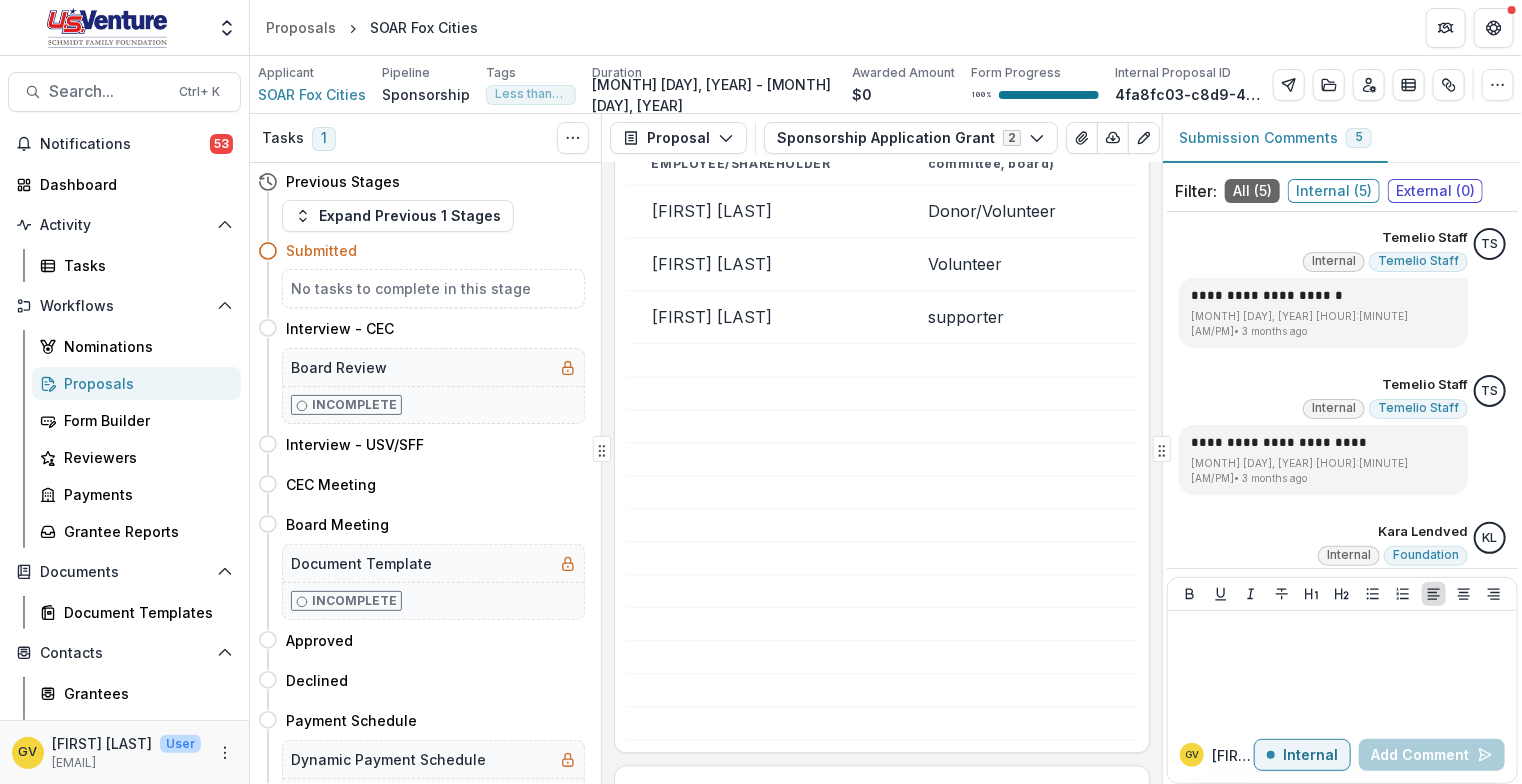 scroll, scrollTop: 2193, scrollLeft: 0, axis: vertical 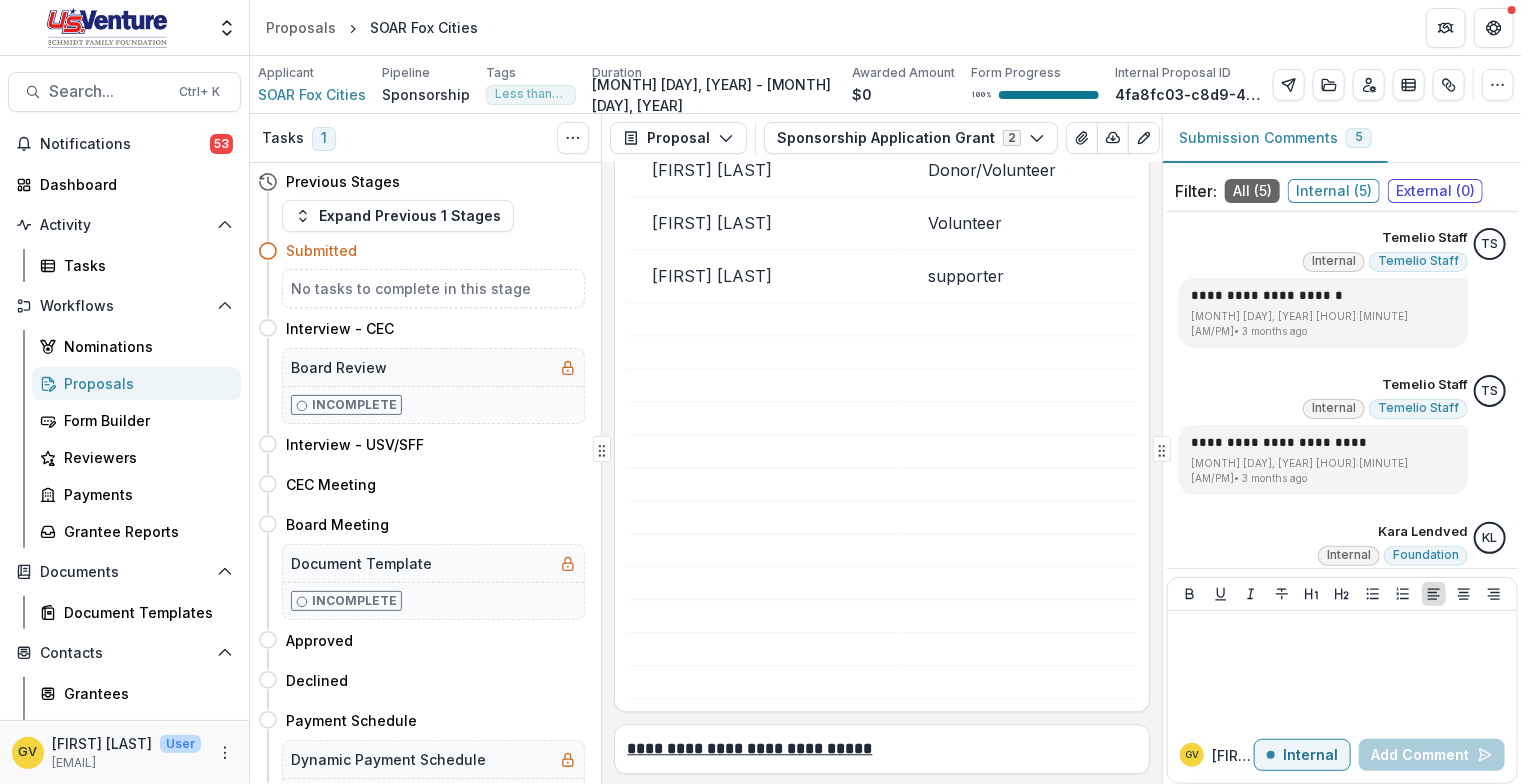 drag, startPoint x: 1153, startPoint y: 367, endPoint x: 1153, endPoint y: 404, distance: 37 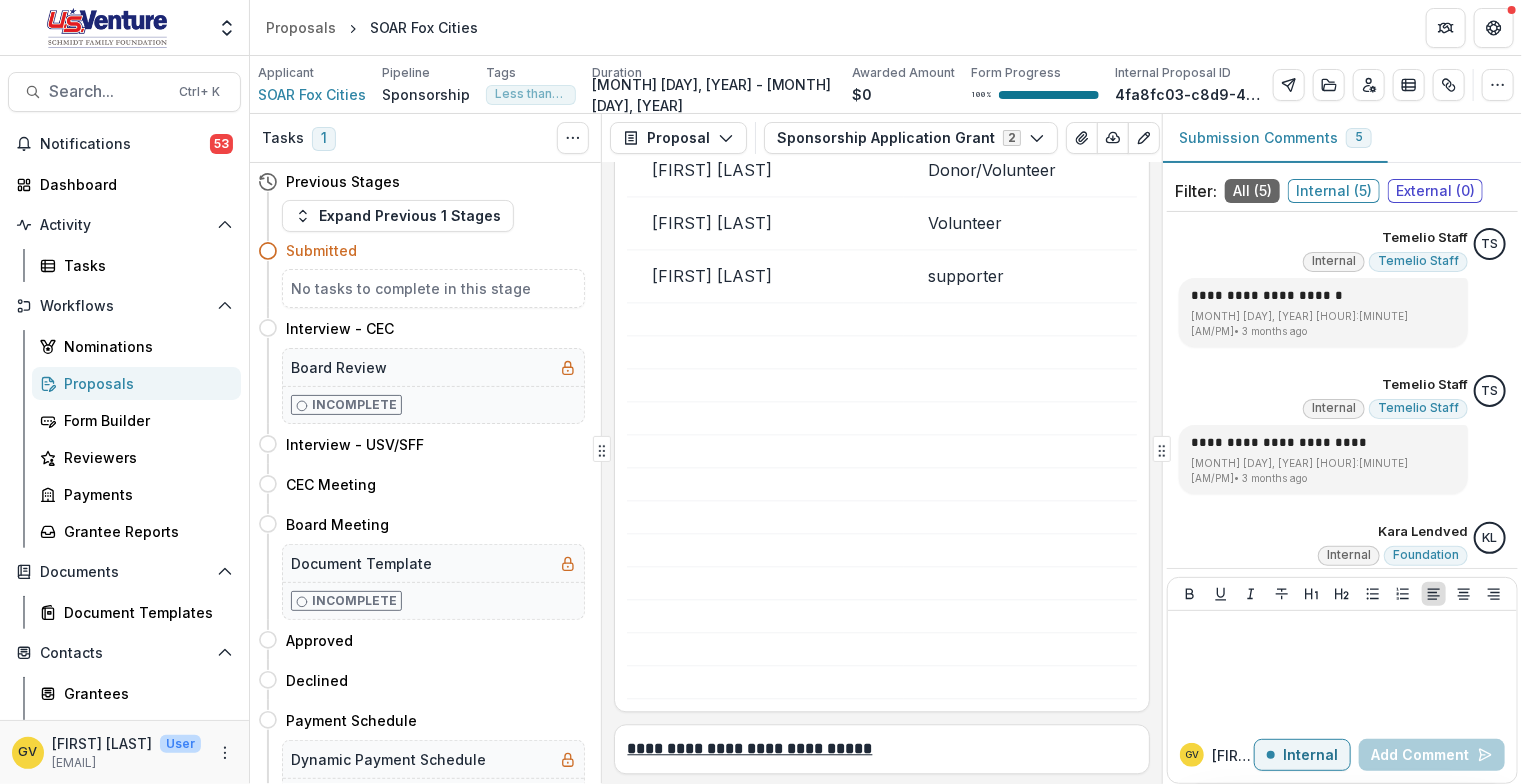 click on "**********" at bounding box center (882, 473) 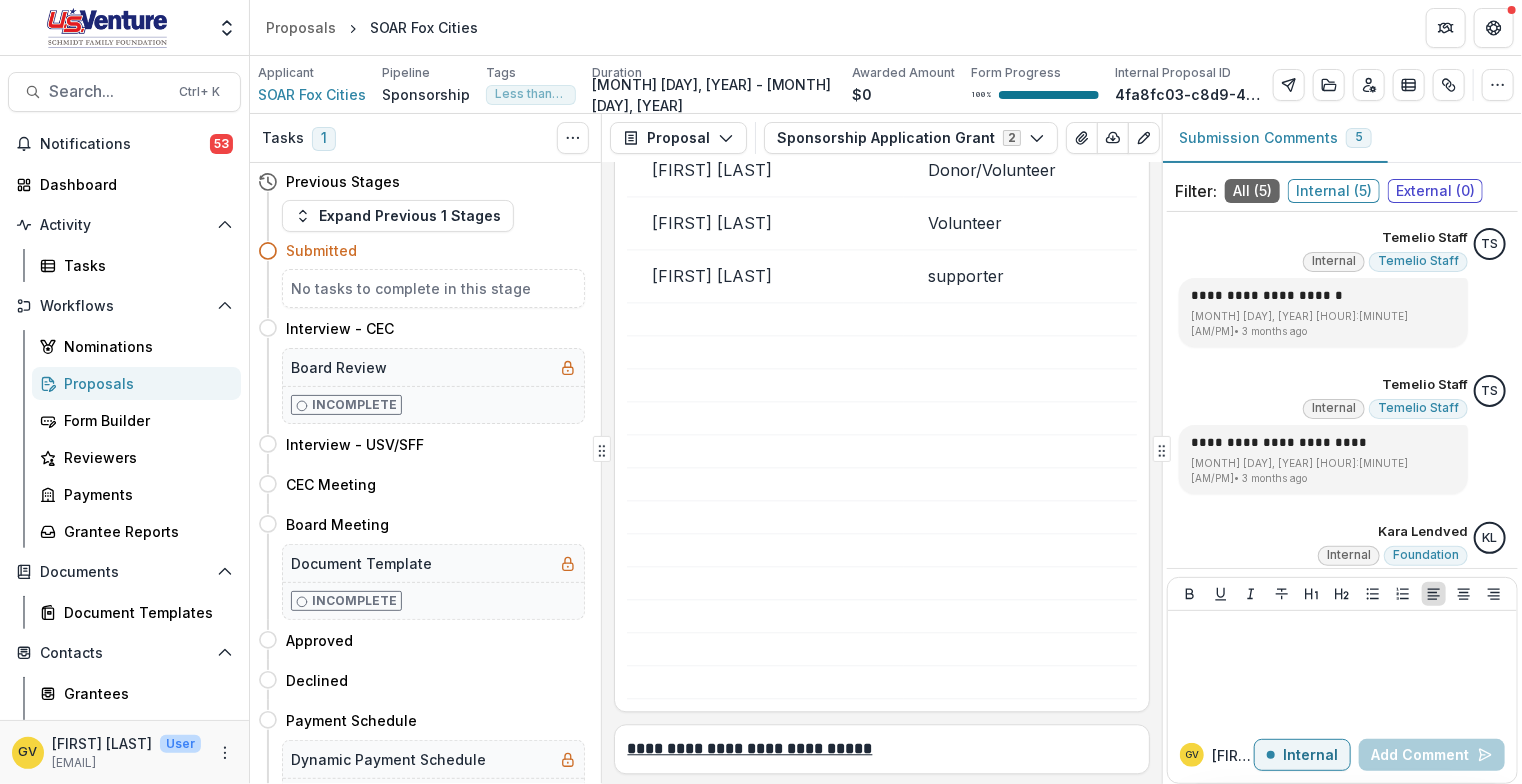 drag, startPoint x: 1155, startPoint y: 356, endPoint x: 1156, endPoint y: 387, distance: 31.016125 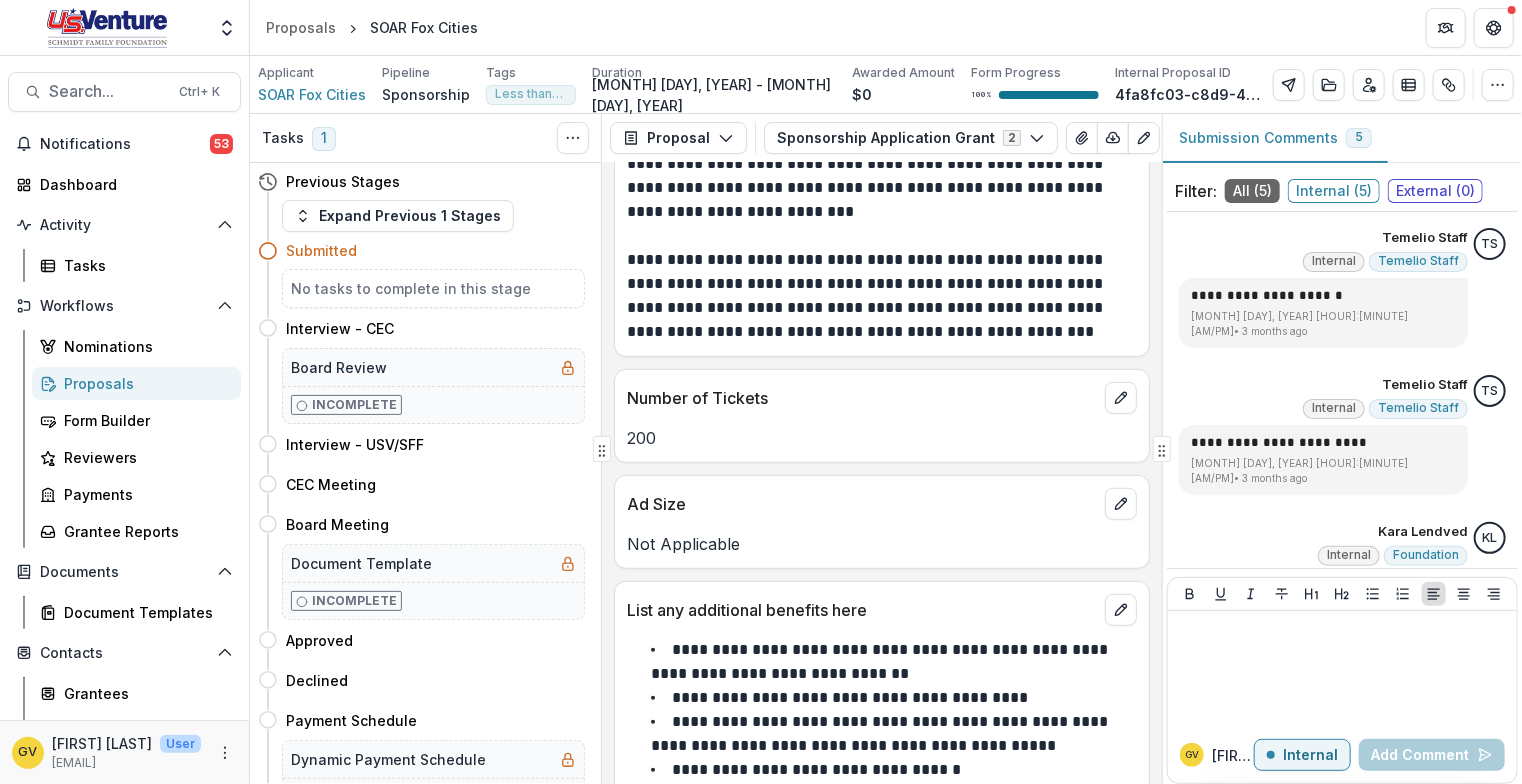 scroll, scrollTop: 4196, scrollLeft: 0, axis: vertical 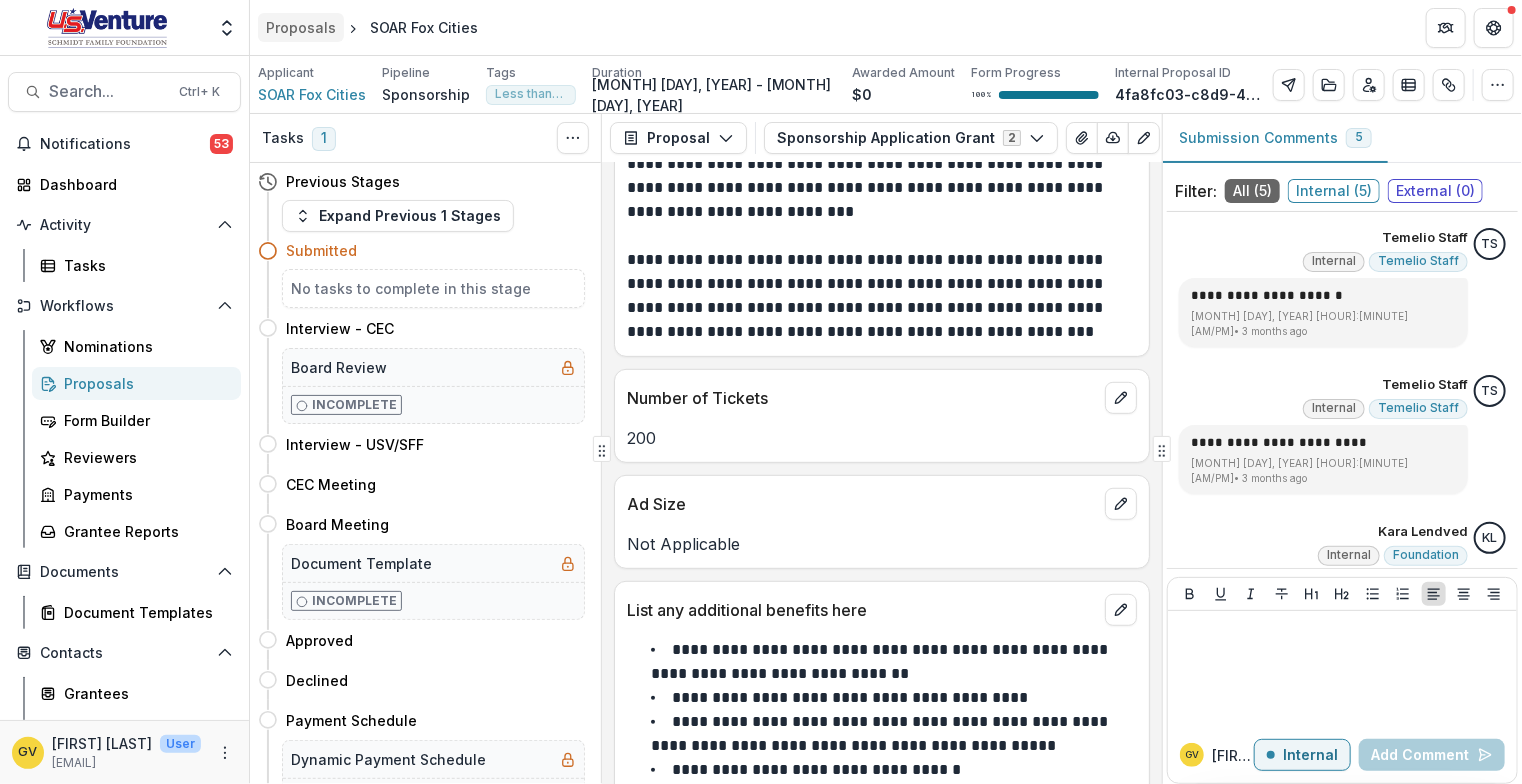 click on "Proposals" at bounding box center [301, 27] 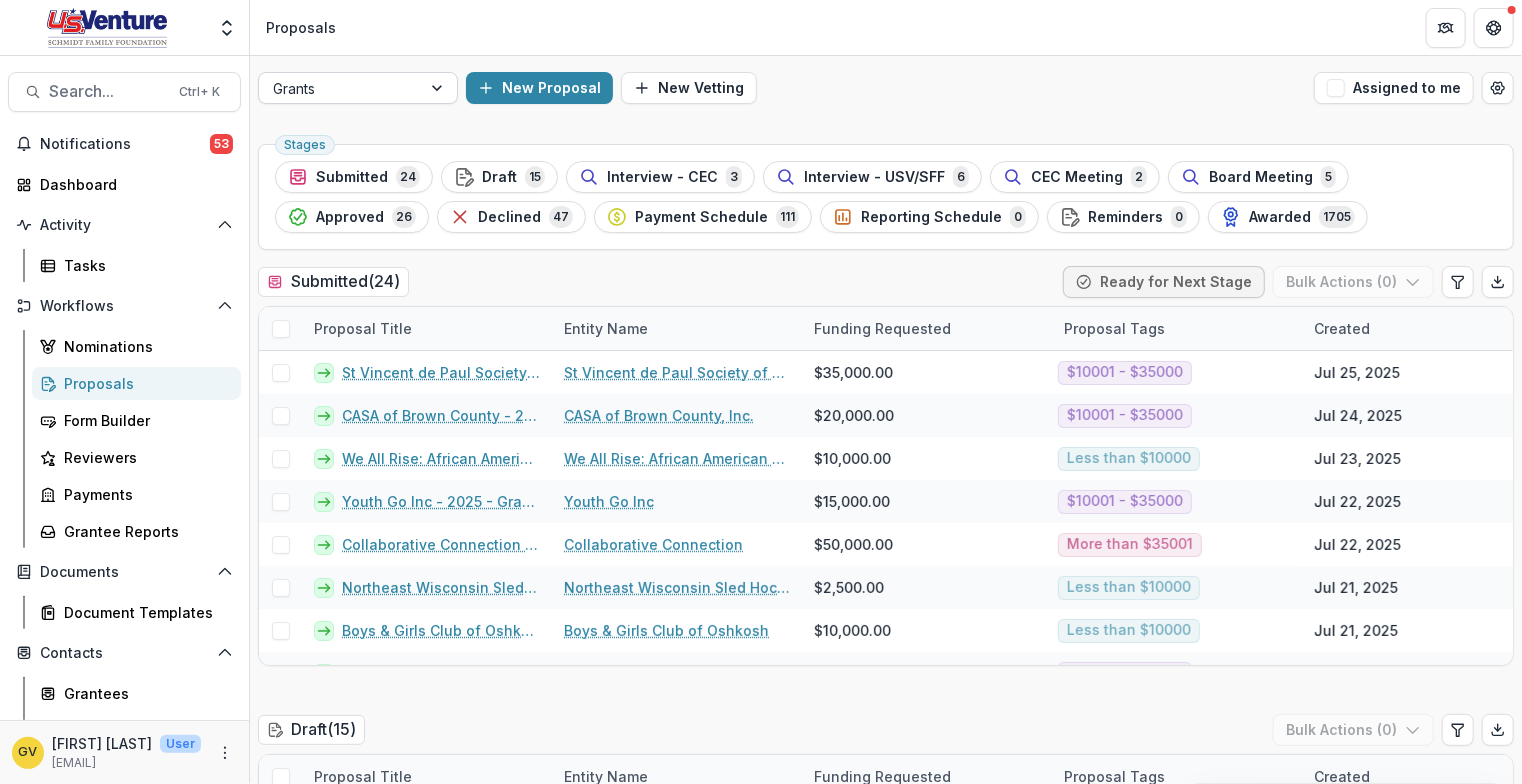 click on "Grants" at bounding box center [340, 88] 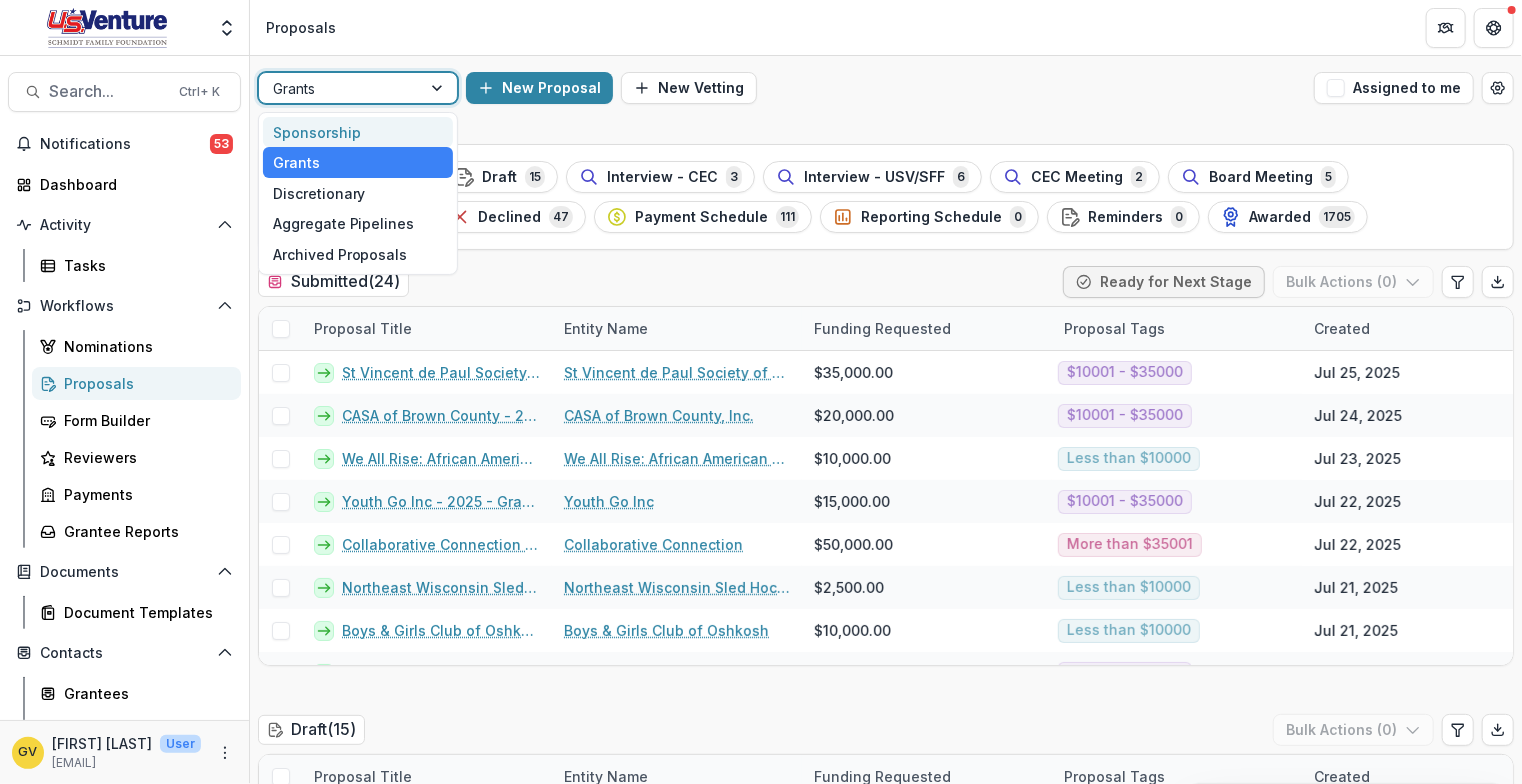 click on "Sponsorship" at bounding box center [358, 132] 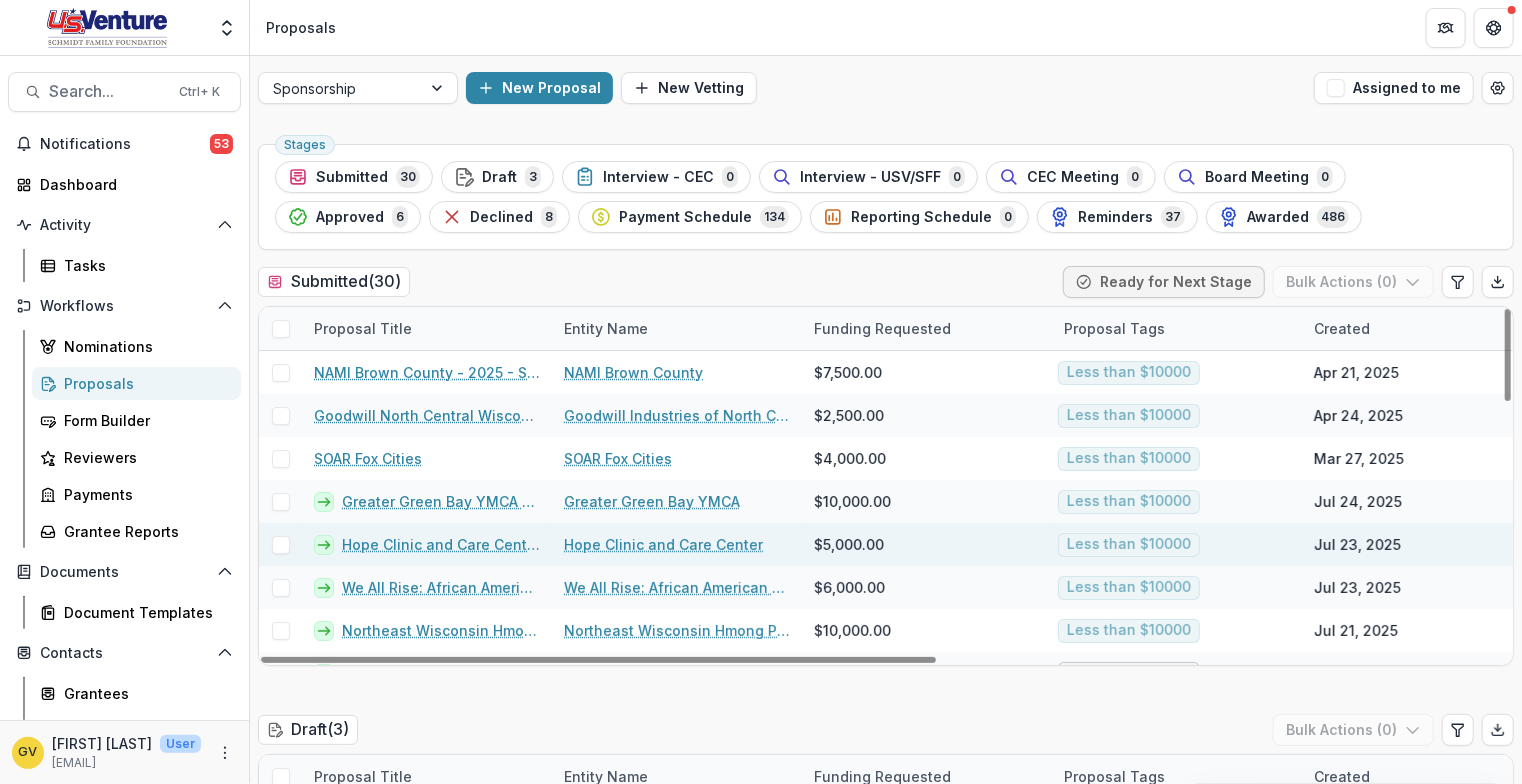 click on "Hope Clinic and Care Center - 2025 - Sponsorship Application Grant" at bounding box center (441, 544) 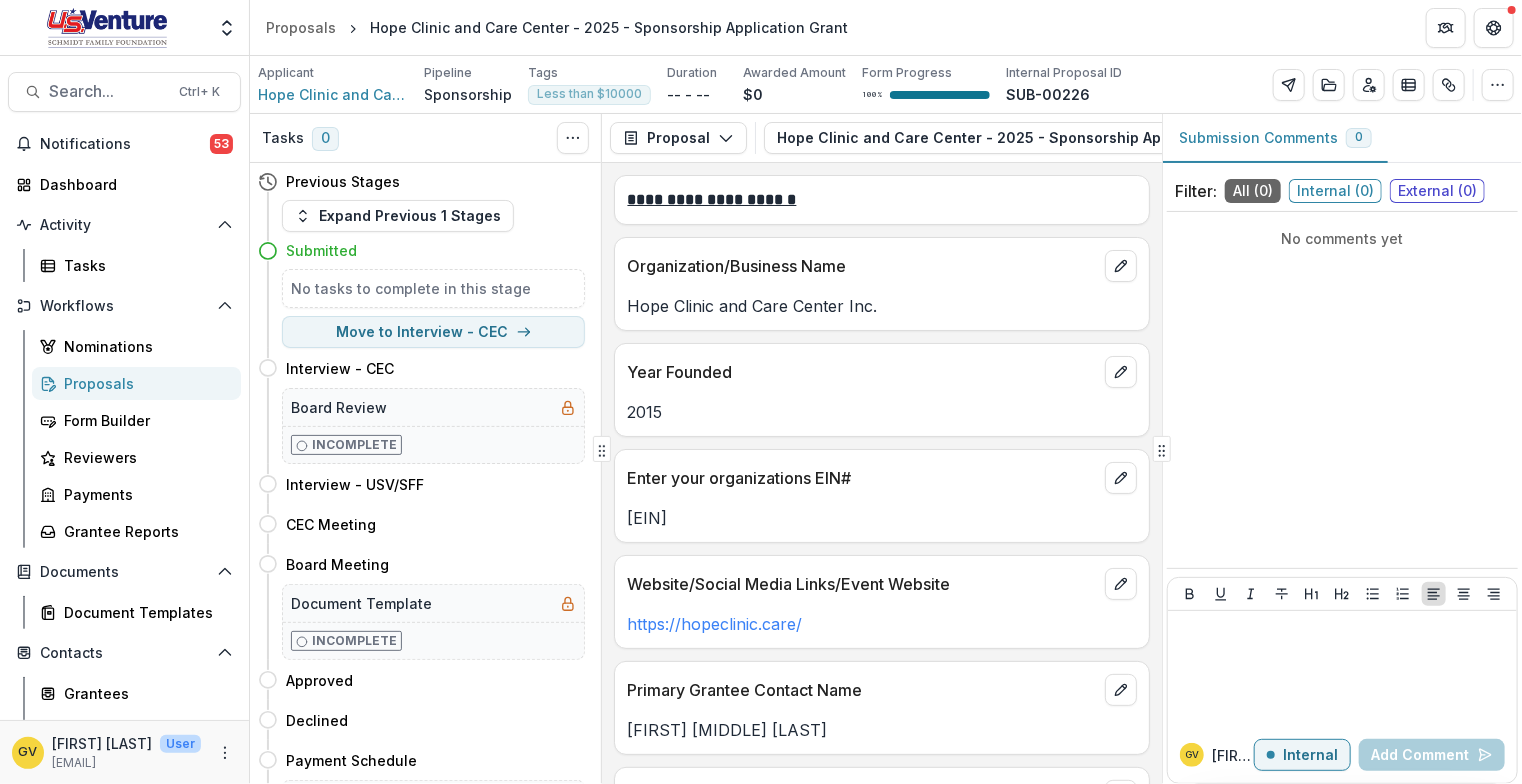 click on "**********" at bounding box center [882, 473] 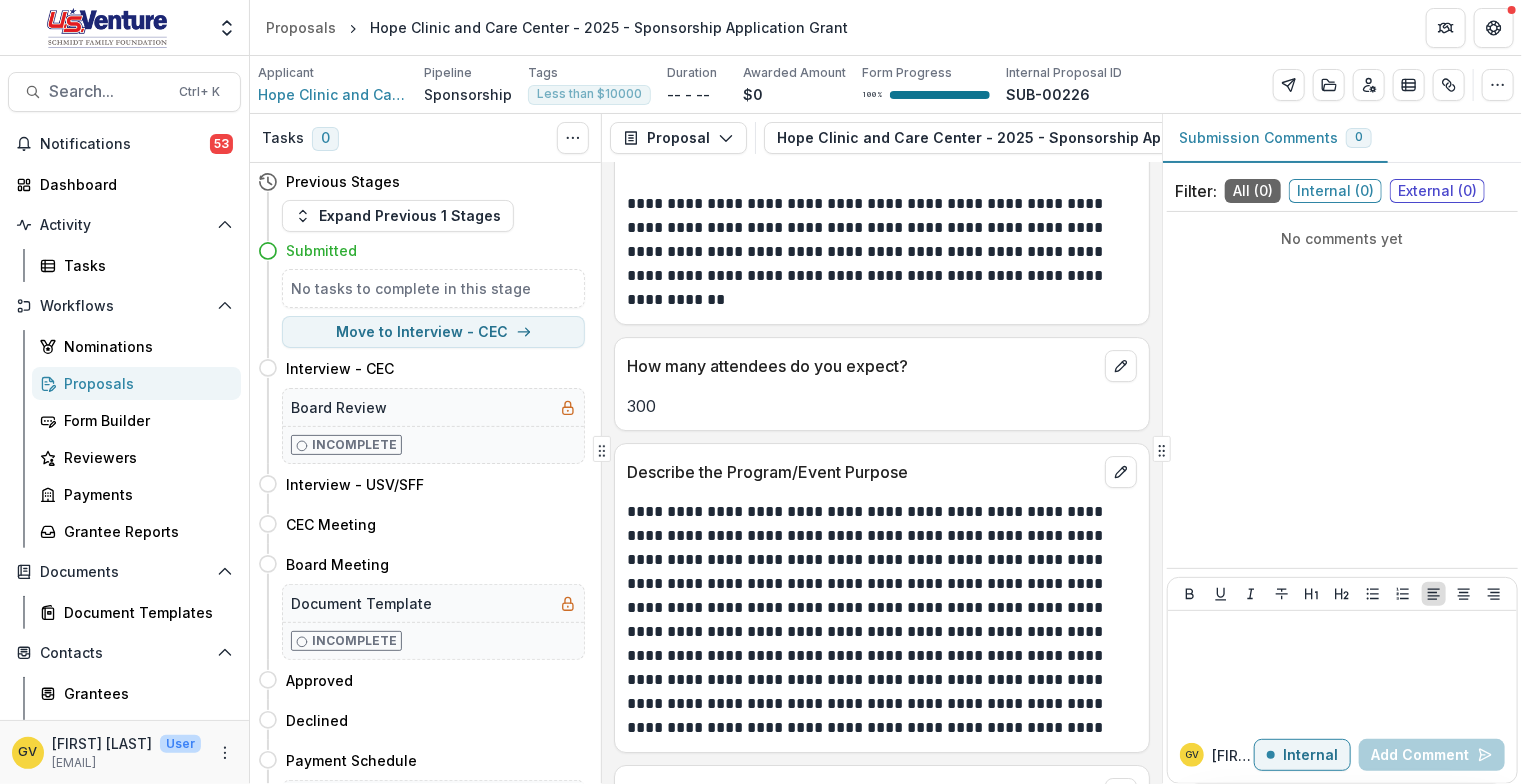 scroll, scrollTop: 3172, scrollLeft: 0, axis: vertical 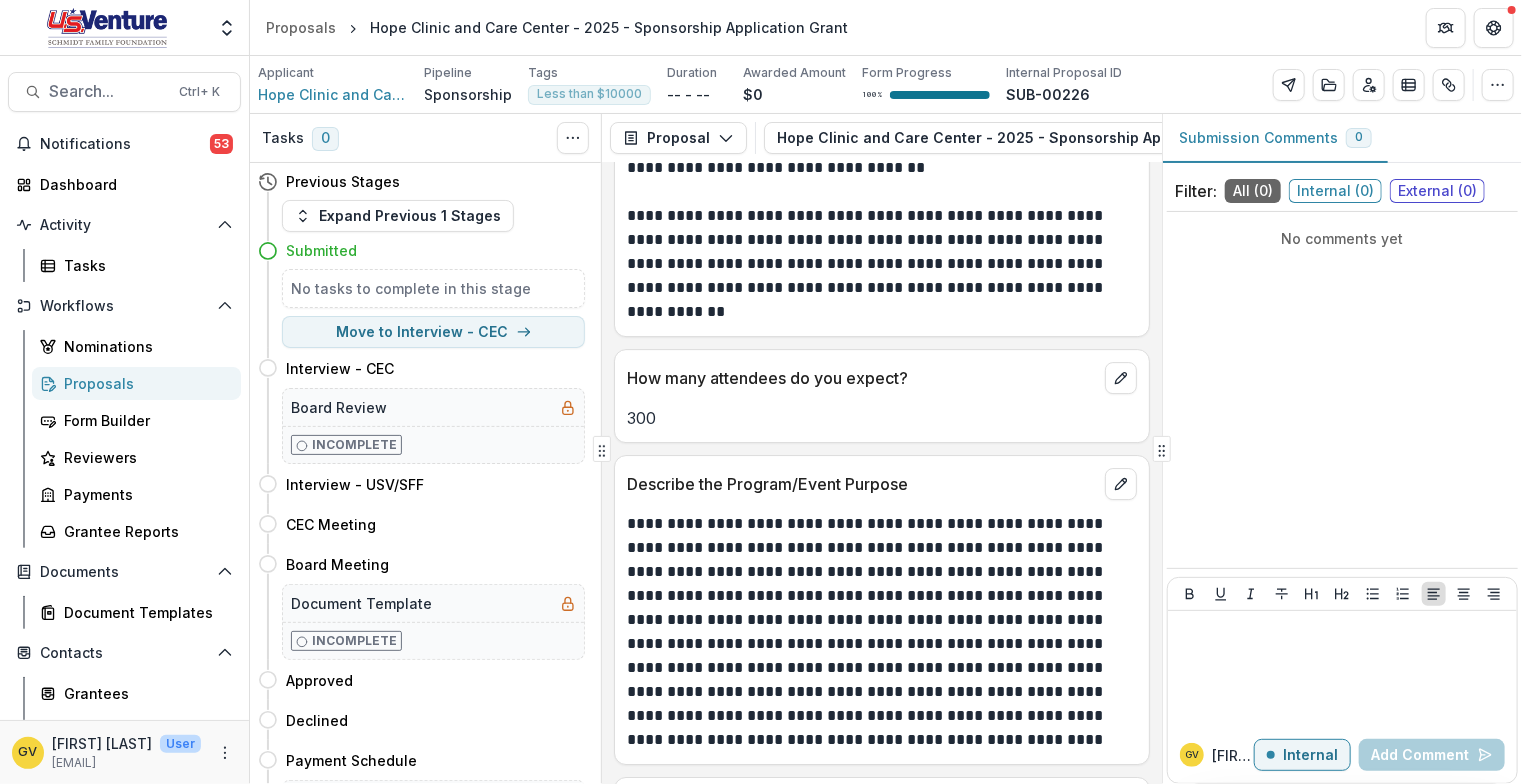 click on "Proposals" at bounding box center (144, 383) 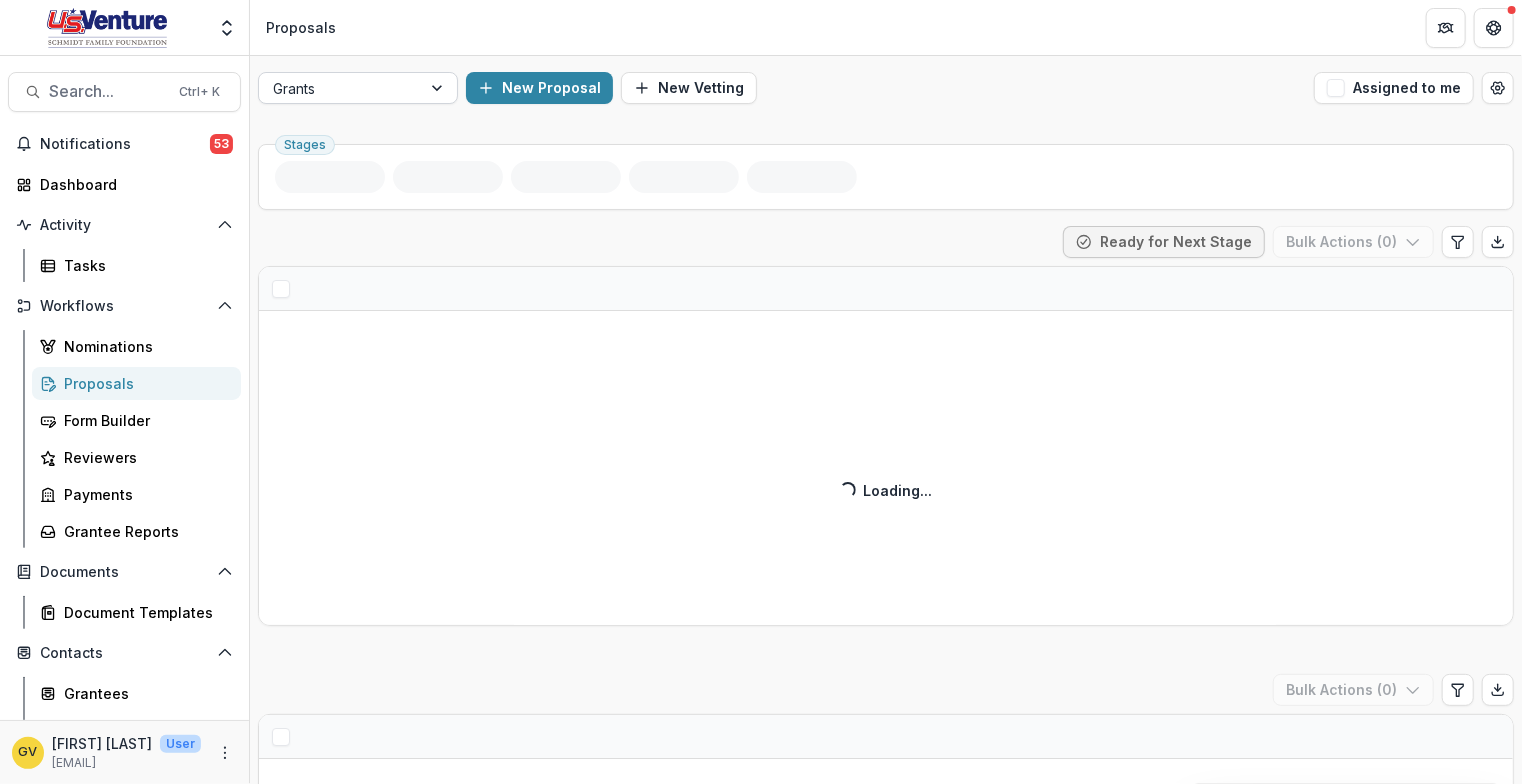 click at bounding box center [340, 88] 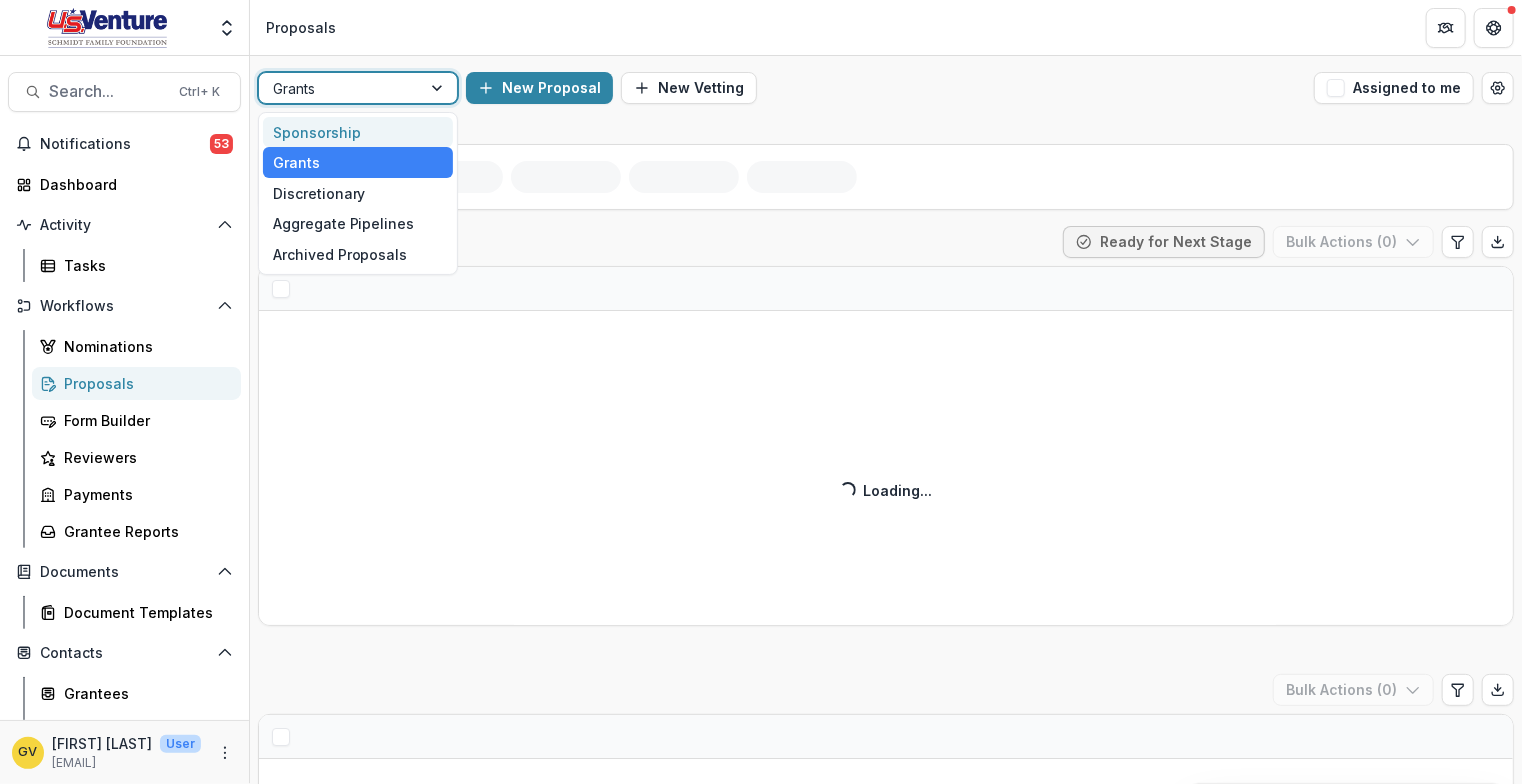 click on "Sponsorship" at bounding box center (358, 132) 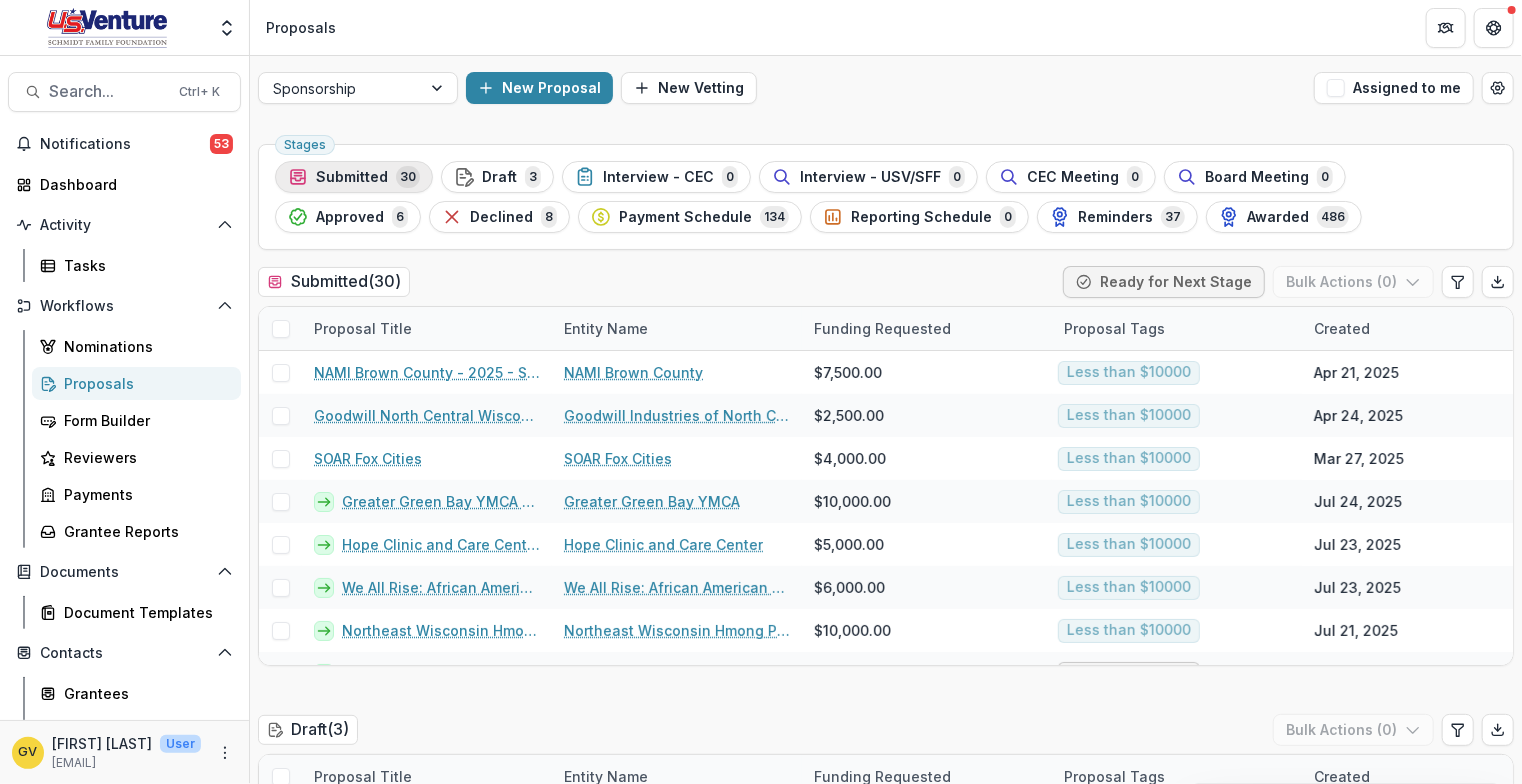 click on "Submitted 30" at bounding box center [354, 177] 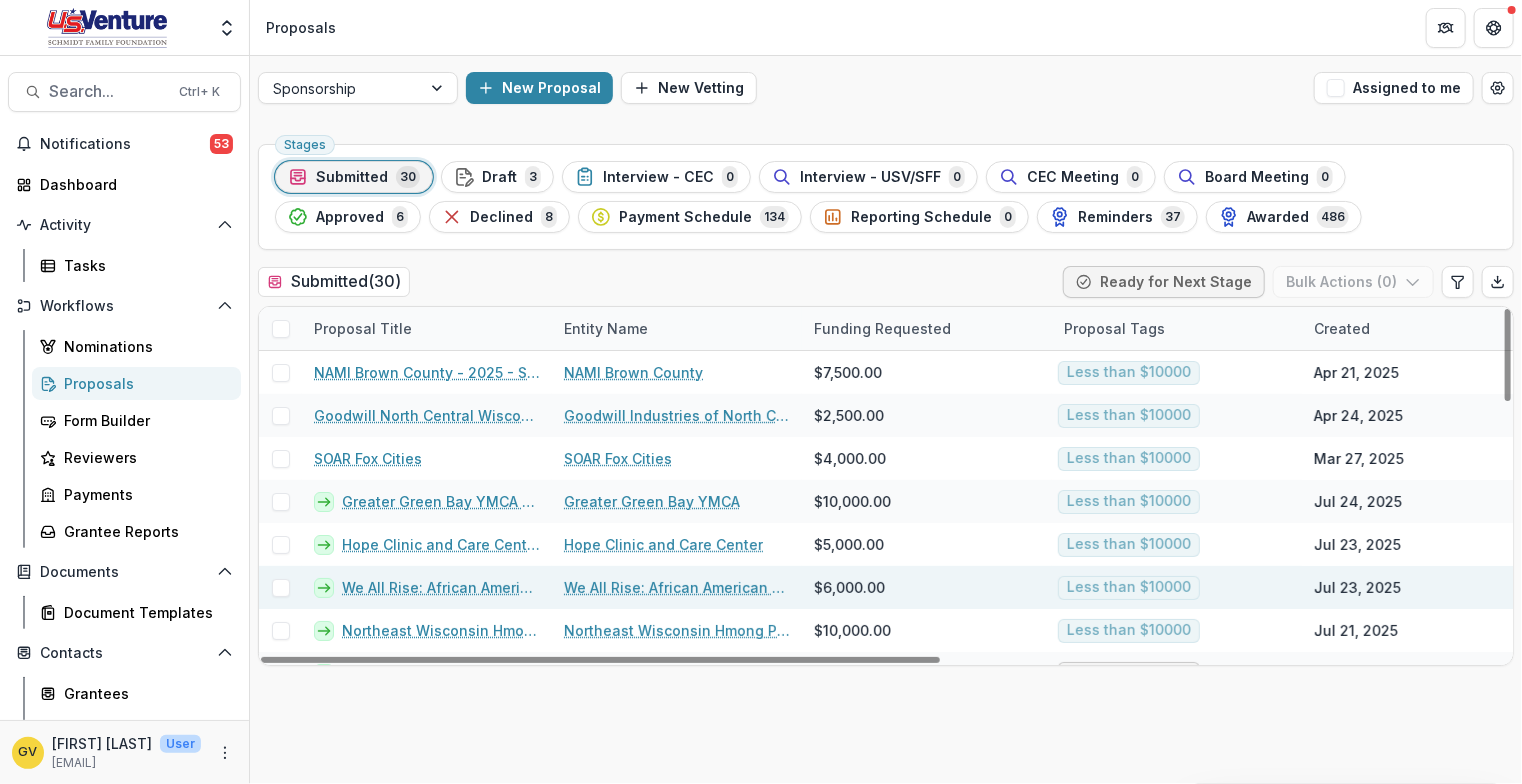 click on "We All Rise: African American Resource Center Inc. - 2025 - Sponsorship Application Grant" at bounding box center [441, 587] 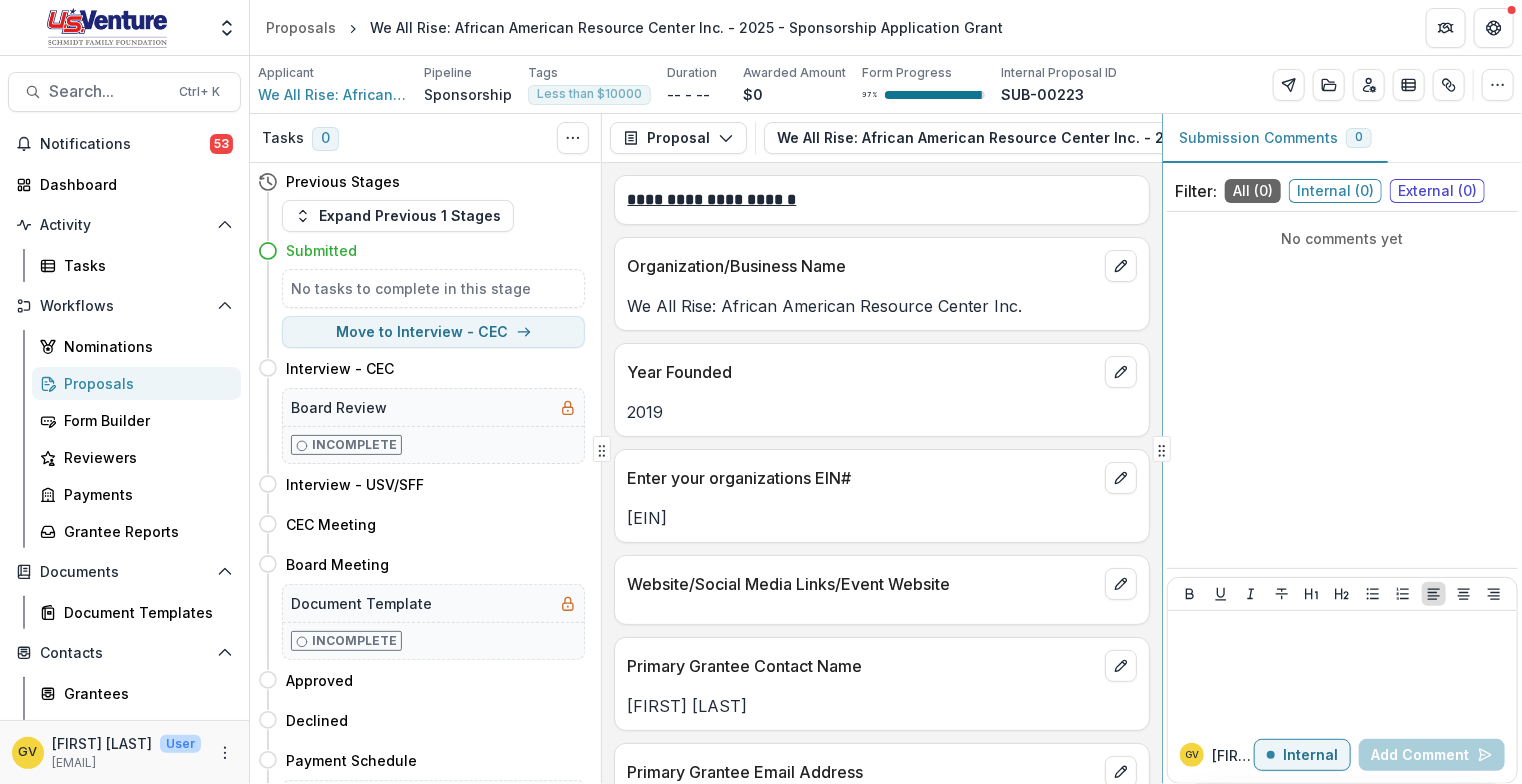 click on "Tasks 0 Show Cancelled Tasks Previous Stages Expand Previous 1 Stages Submitted No tasks to complete in this stage Move to Interview - CEC Interview - CEC Move here Board Review Incomplete Interview - USV/SFF Move here CEC Meeting Move here Board Meeting Move here Document Template Incomplete Approved Move here Declined Move here Payment Schedule Move here Dynamic Payment Schedule Incomplete Reporting Schedule Move here Dynamic Reporting Schedule Incomplete Reminders Move here Recurring Reminders Incomplete Awarded Move here Proposal Proposal Payments Reports Grant Agreements Board Summaries Bank Details We All Rise: African American Resource Center Inc. - 2025 - Sponsorship Application Grant 1 Forms (1) We All Rise: African American Resource Center Inc. - 2025 - Sponsorship Application Grant Configure forms Word Download Word Download (with field descriptions) Zip Download Preview Merged PDF Preview Merged PDF (Inline Images & PDFs) Preview Merged PDF (with field descriptions) Custom Download Text Block 2019" at bounding box center (886, 449) 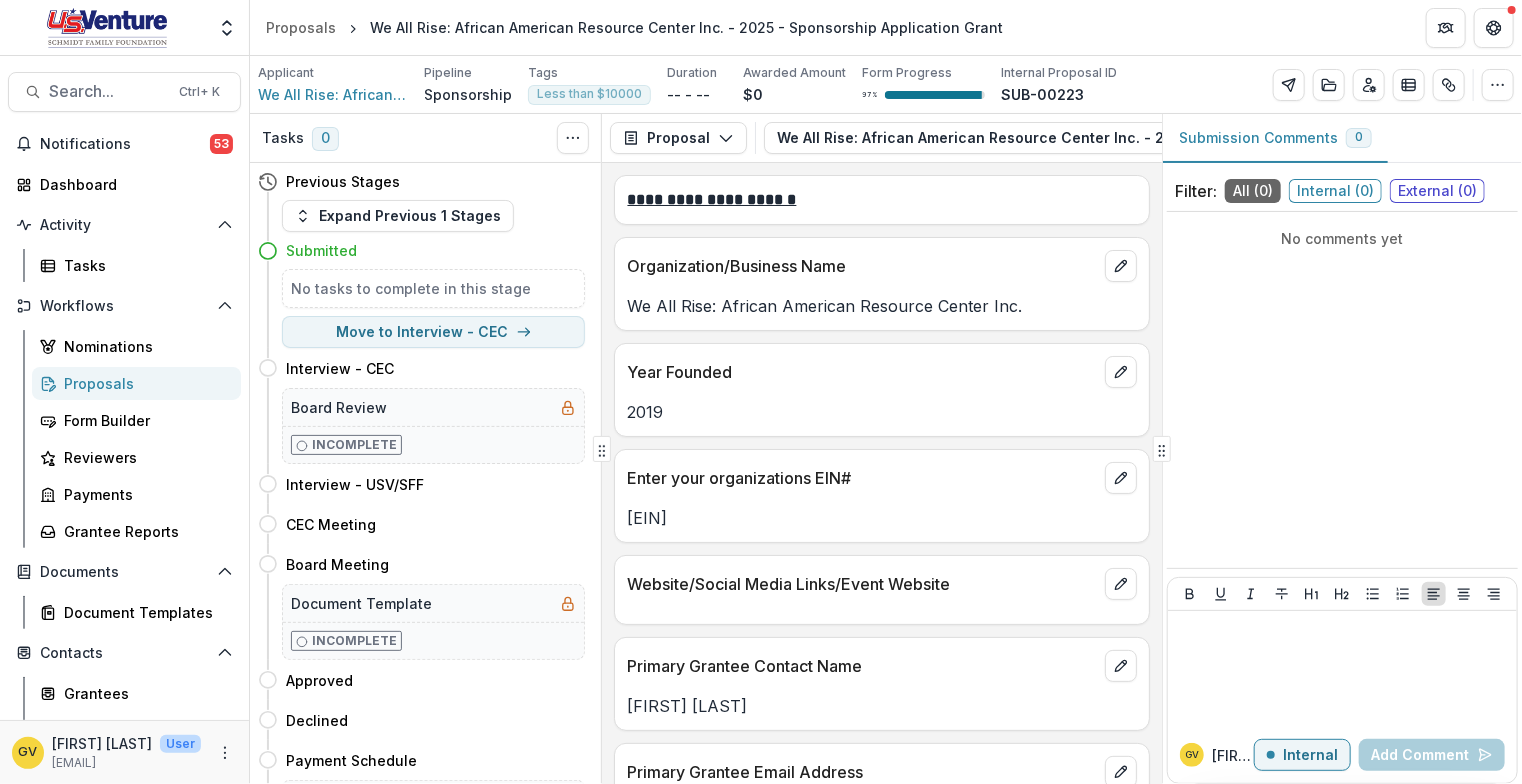 click on "**********" at bounding box center (882, 473) 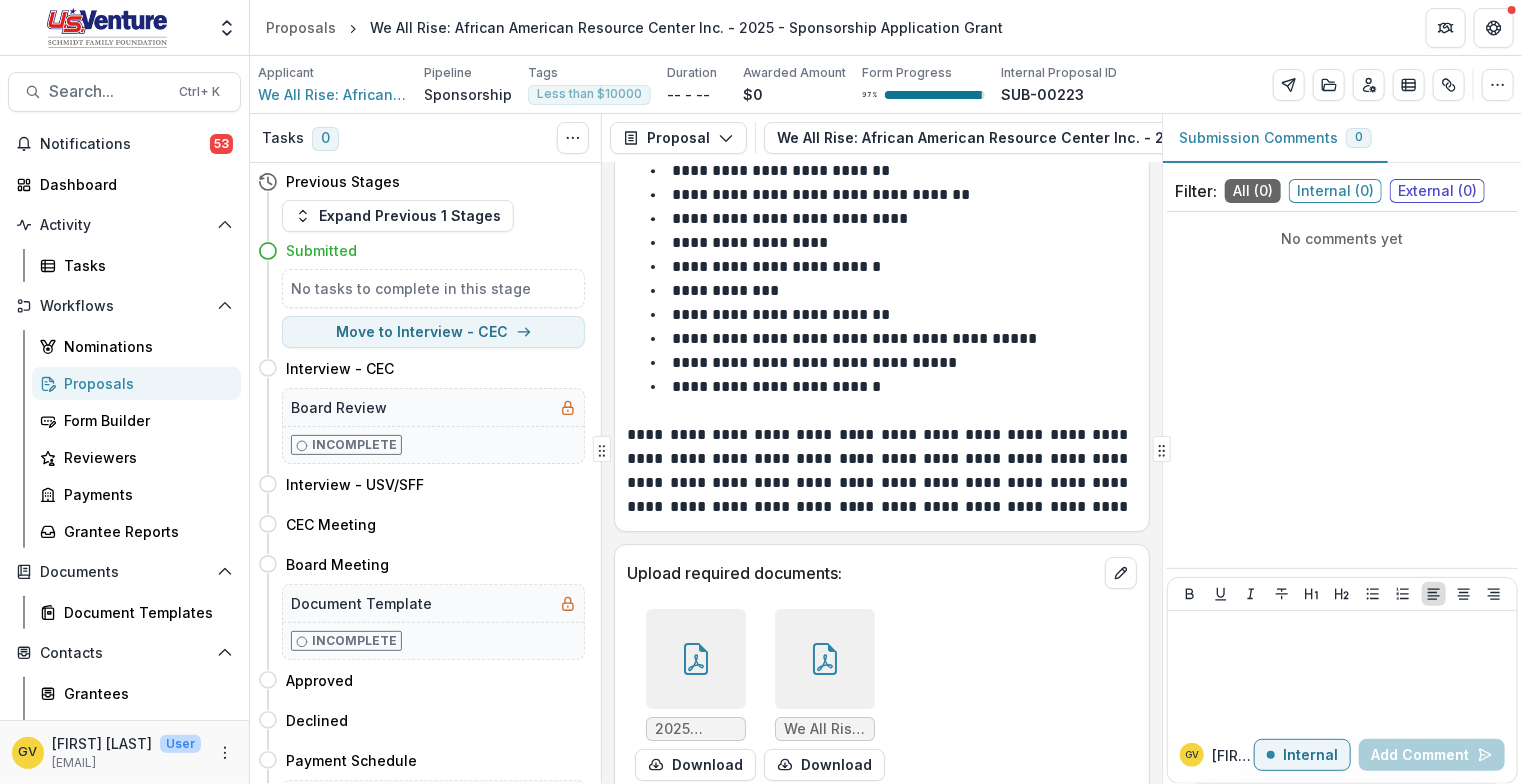 scroll, scrollTop: 7115, scrollLeft: 0, axis: vertical 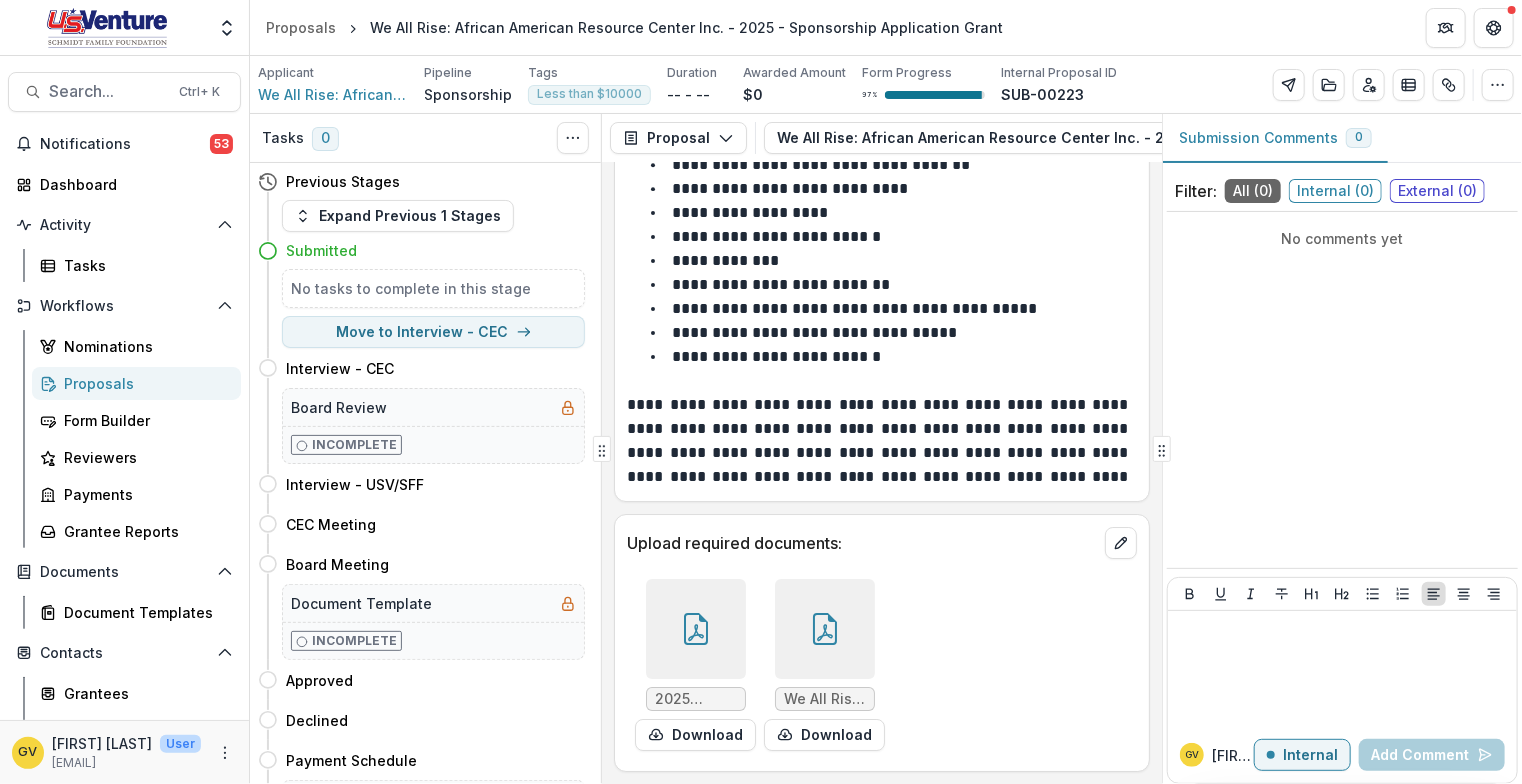 click 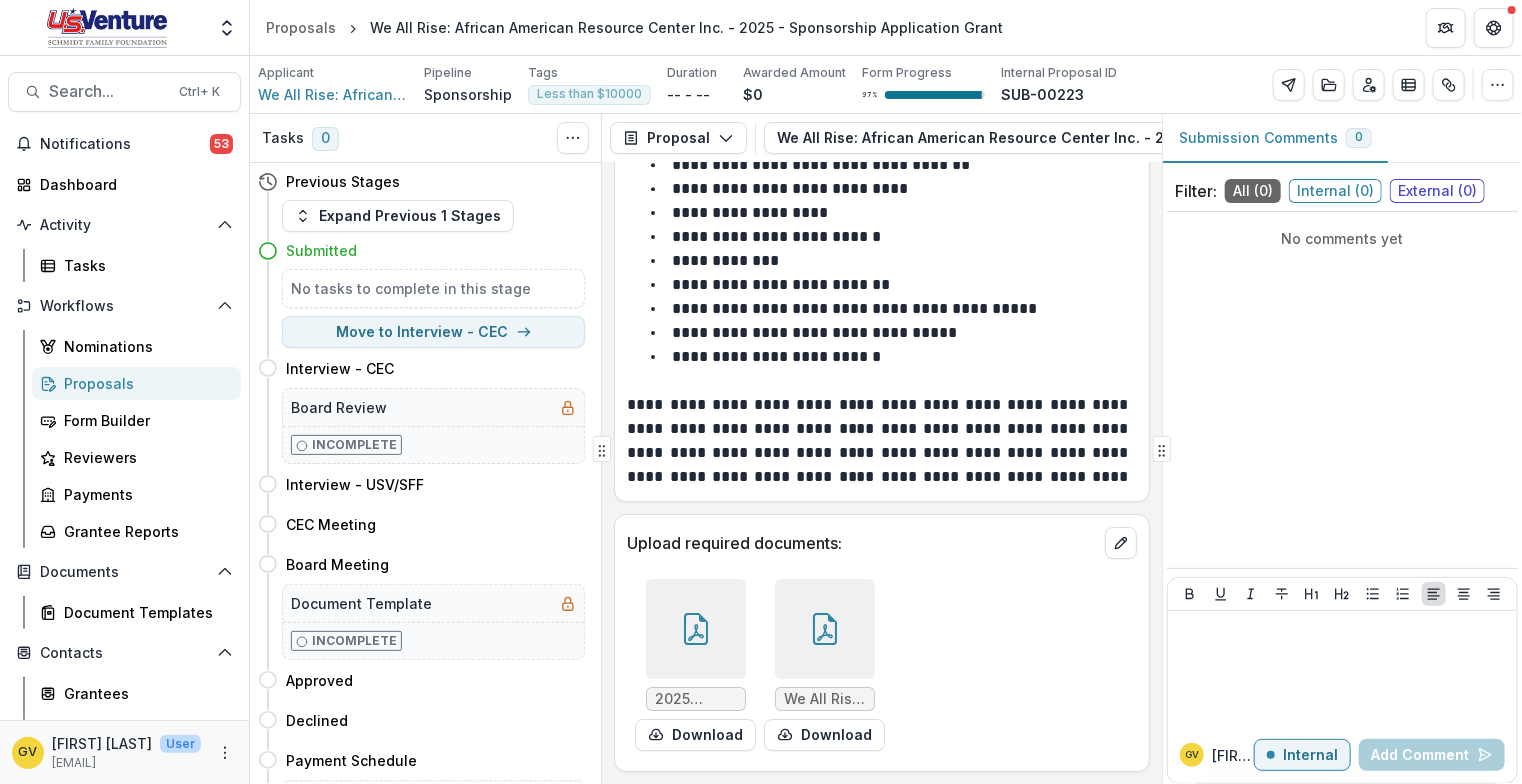 click at bounding box center (8, 796) 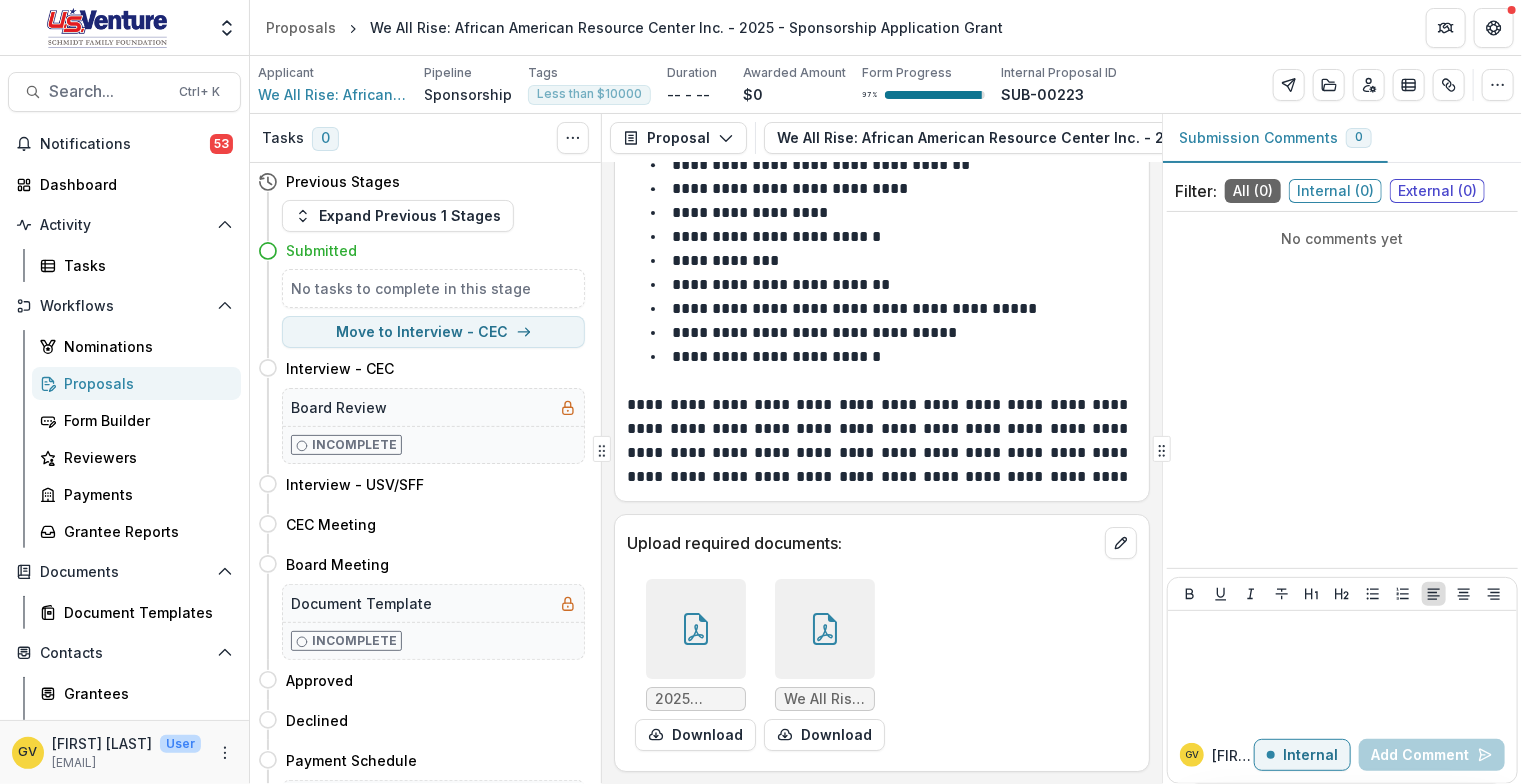 click on "**********" at bounding box center [882, 473] 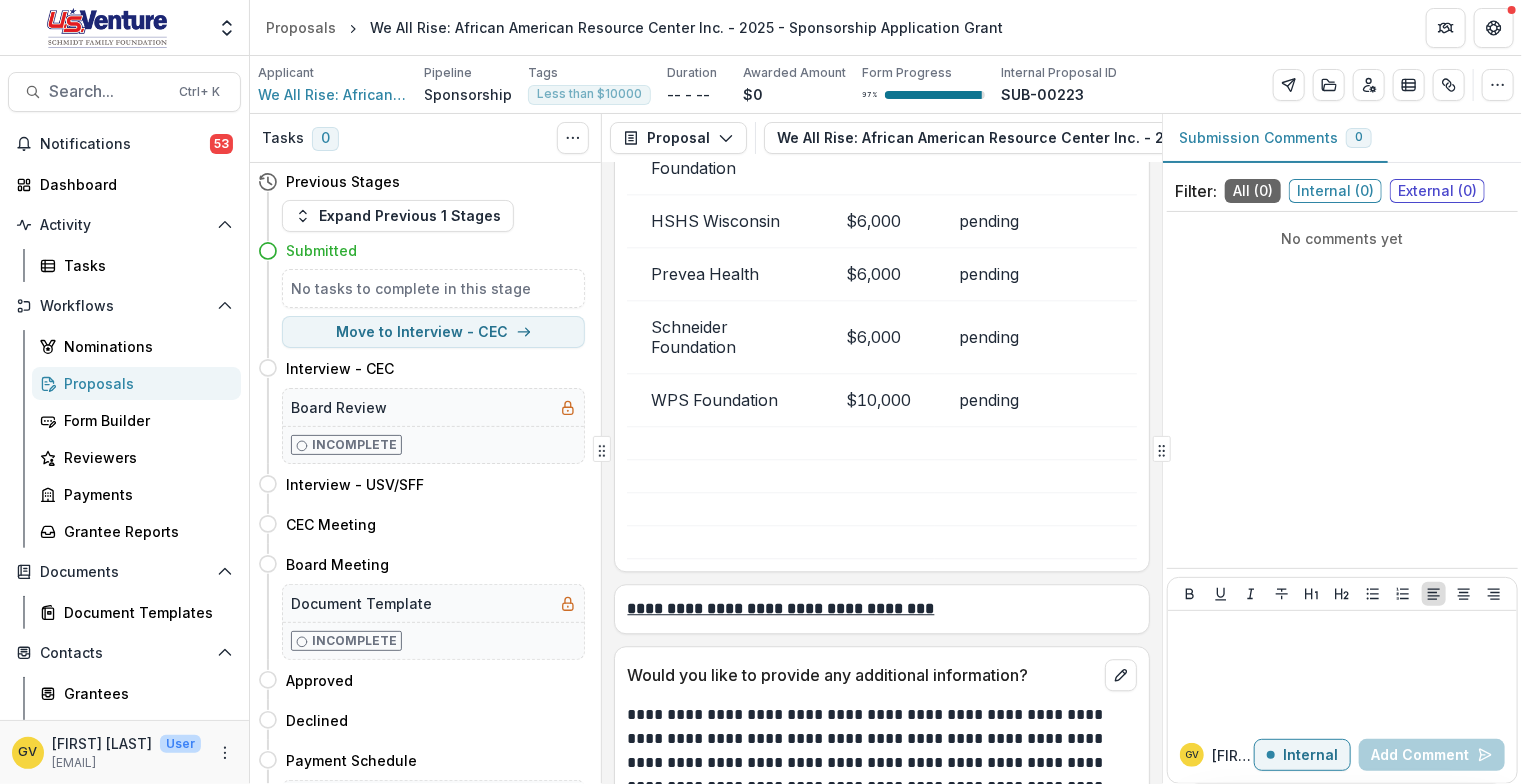scroll, scrollTop: 6275, scrollLeft: 0, axis: vertical 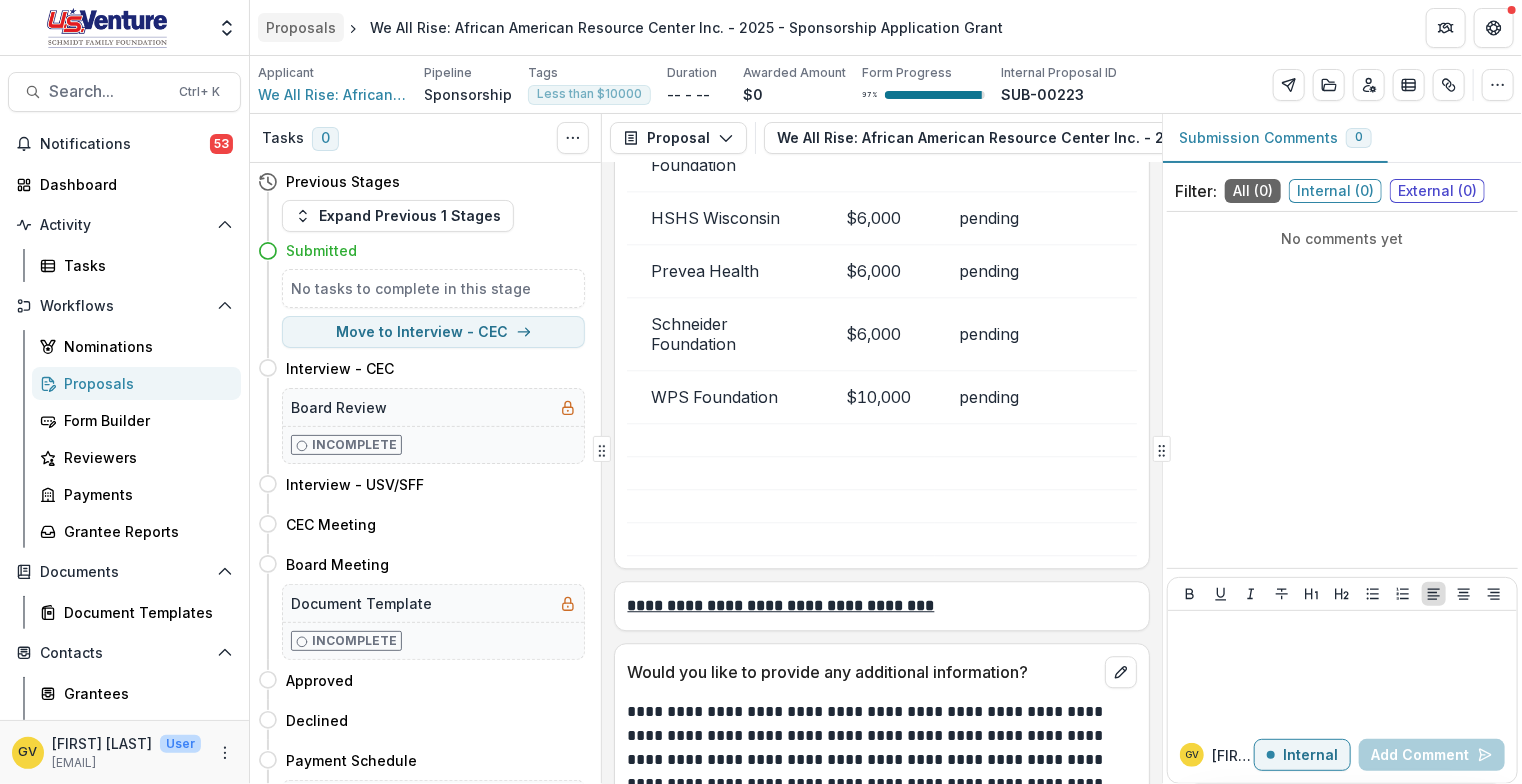 click on "Proposals" at bounding box center (301, 27) 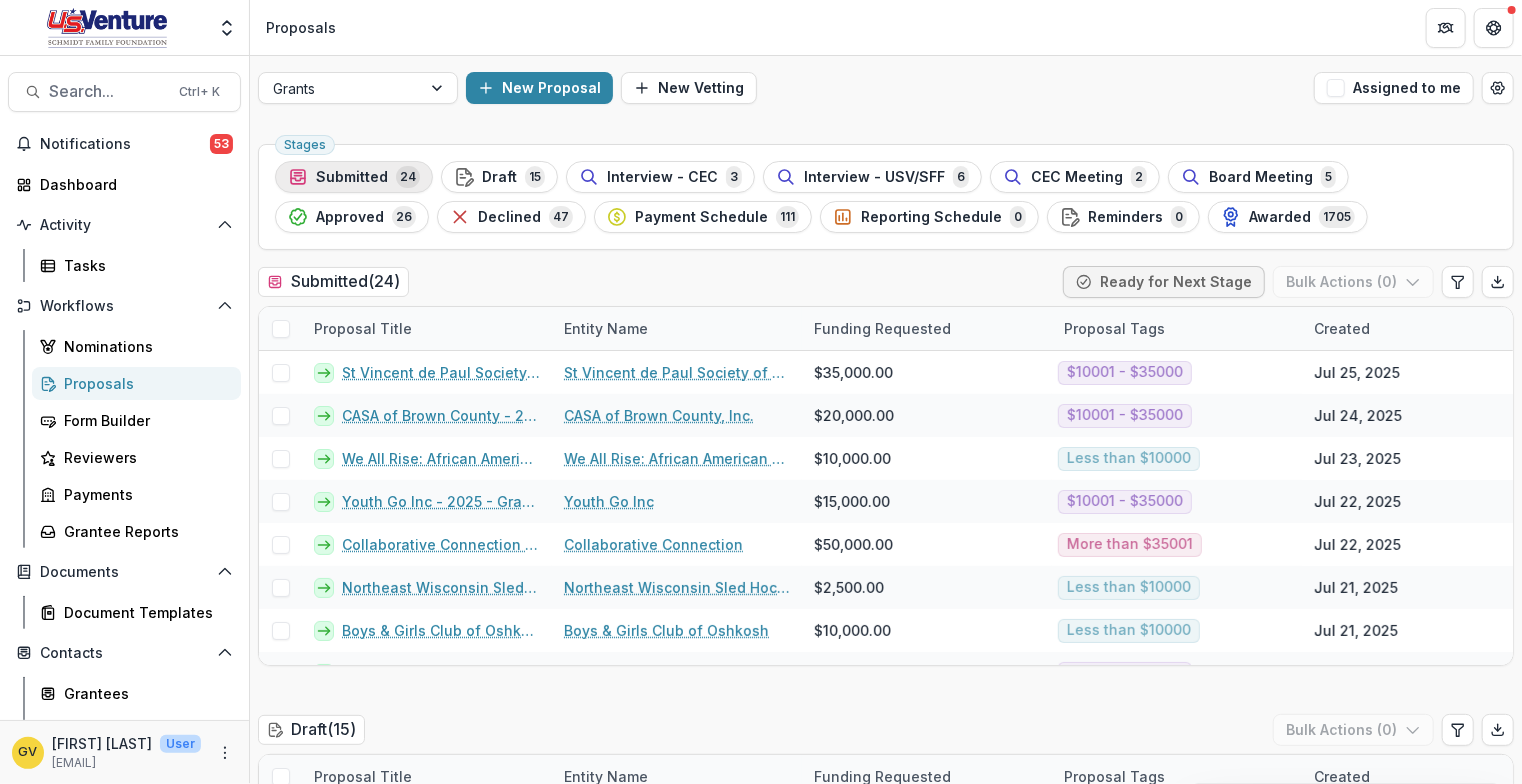 click on "Submitted" at bounding box center [352, 177] 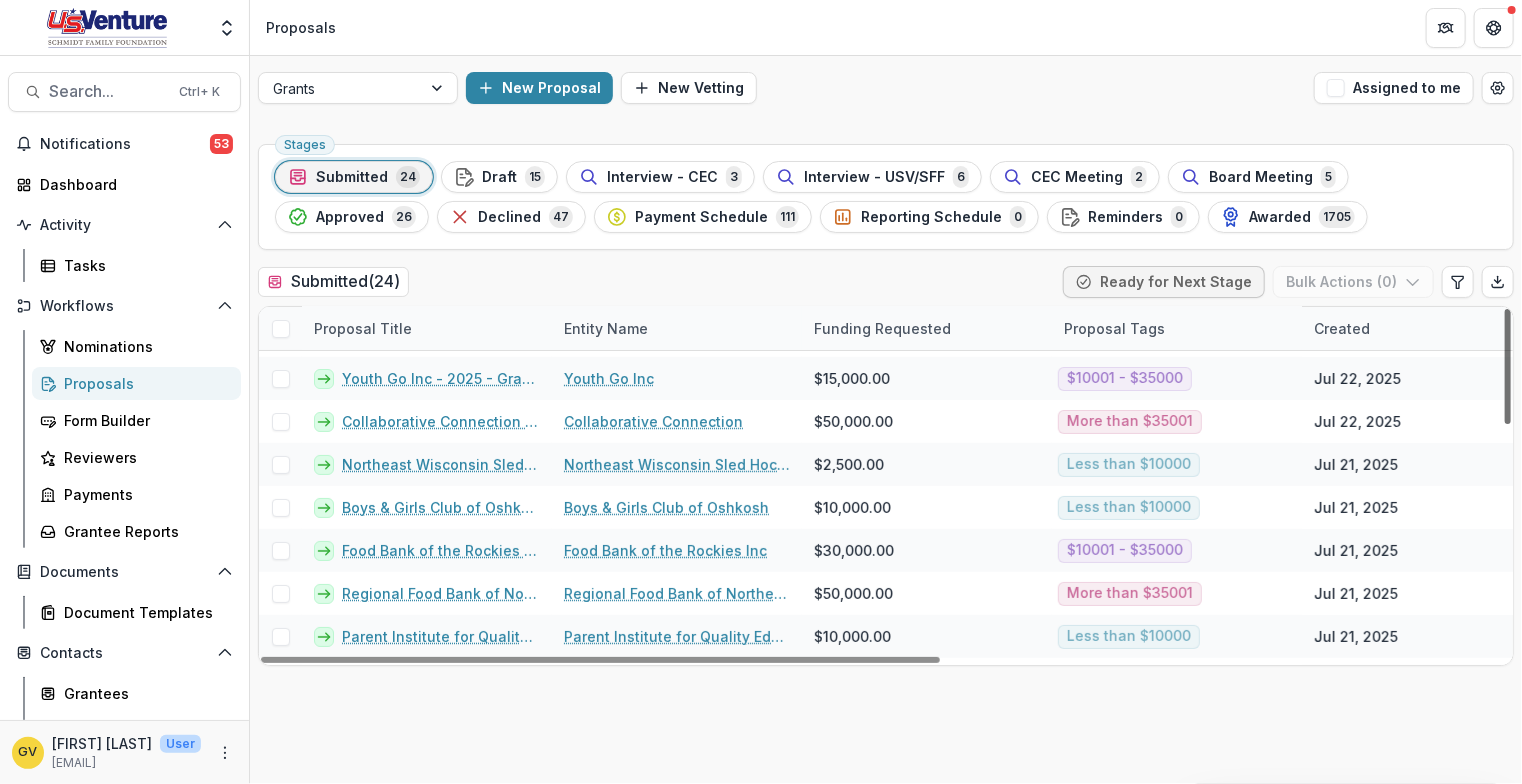 scroll, scrollTop: 130, scrollLeft: 0, axis: vertical 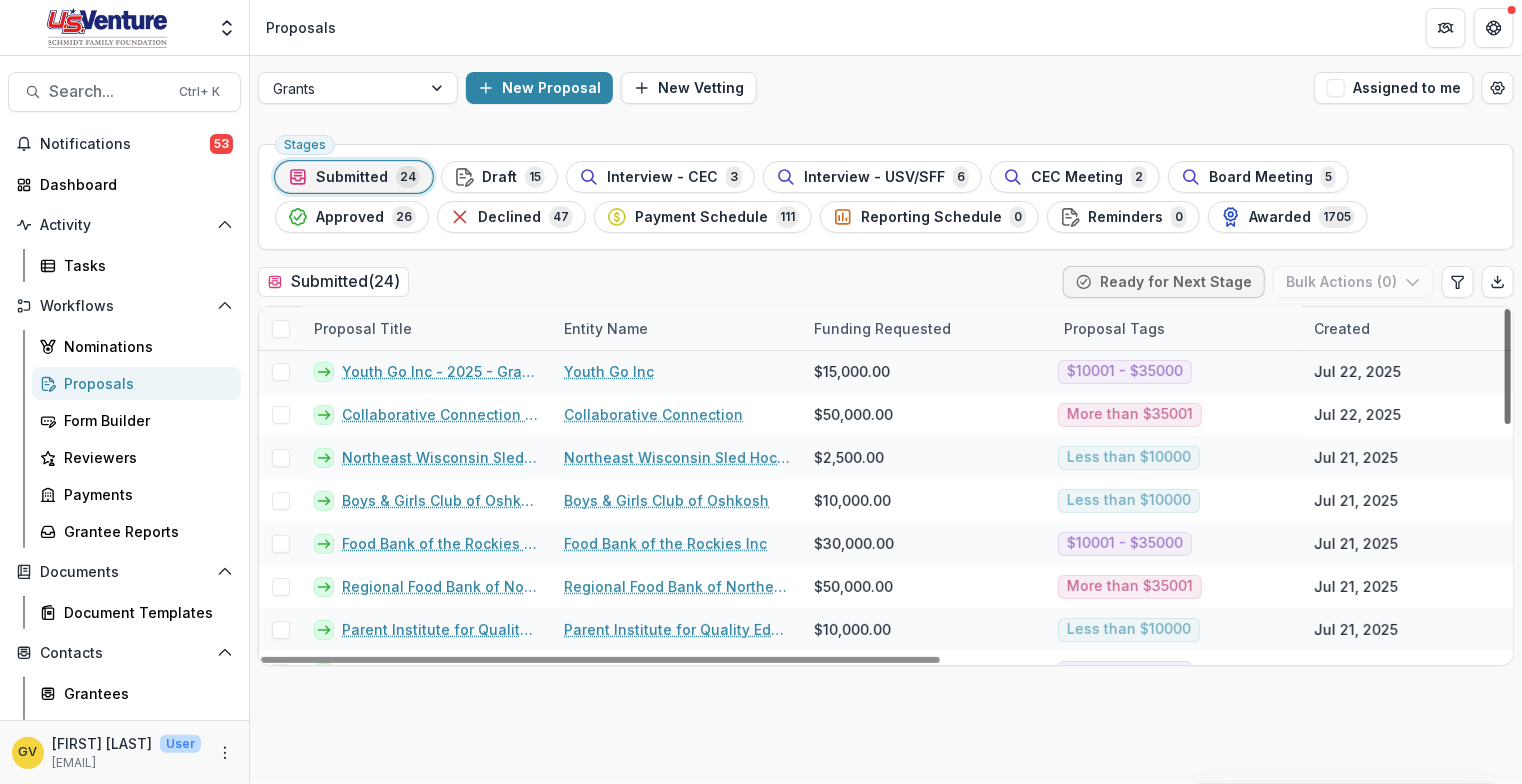 drag, startPoint x: 1507, startPoint y: 346, endPoint x: 1504, endPoint y: 387, distance: 41.109608 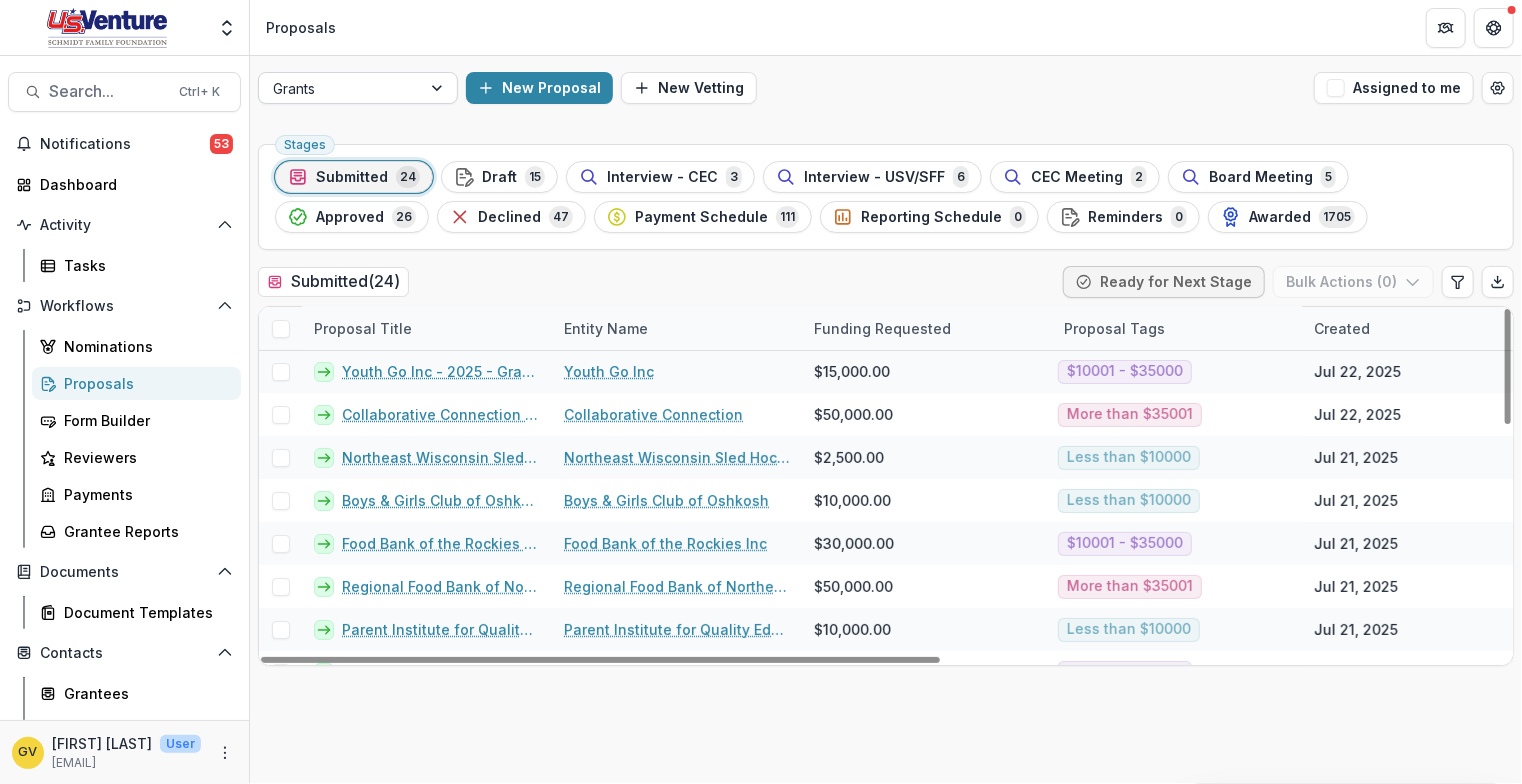 click at bounding box center [439, 88] 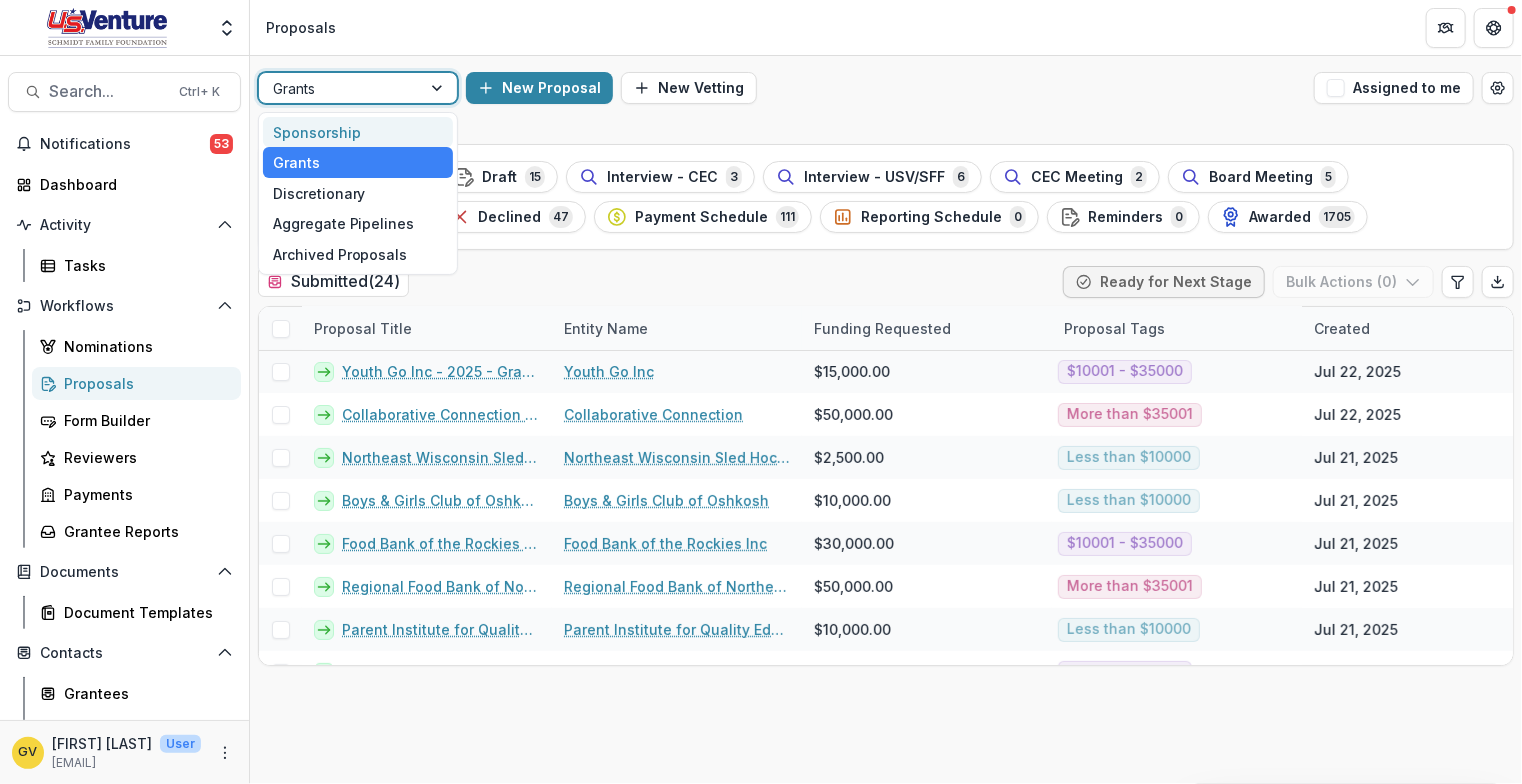 click on "Sponsorship" at bounding box center (358, 132) 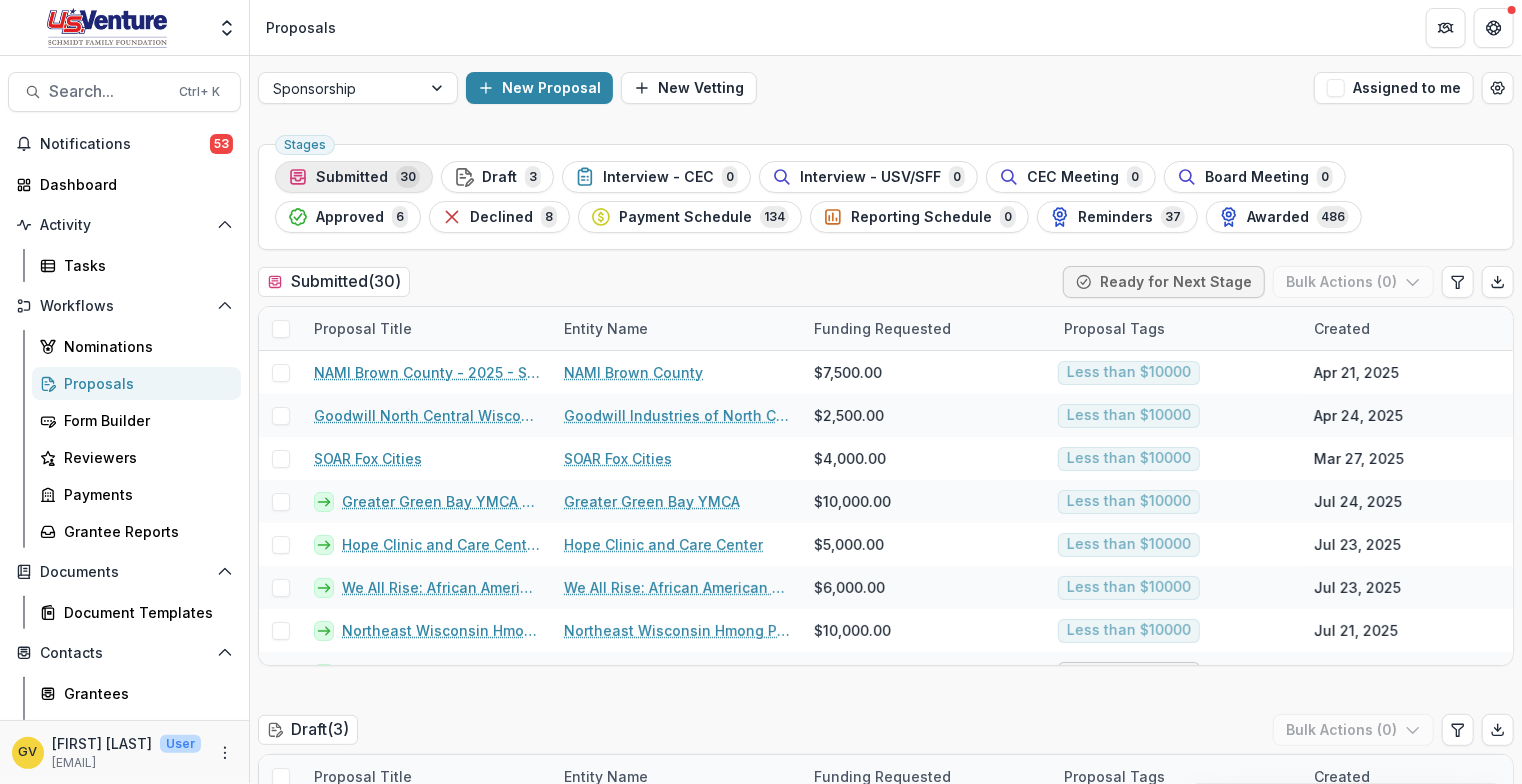 click on "Submitted" at bounding box center [352, 177] 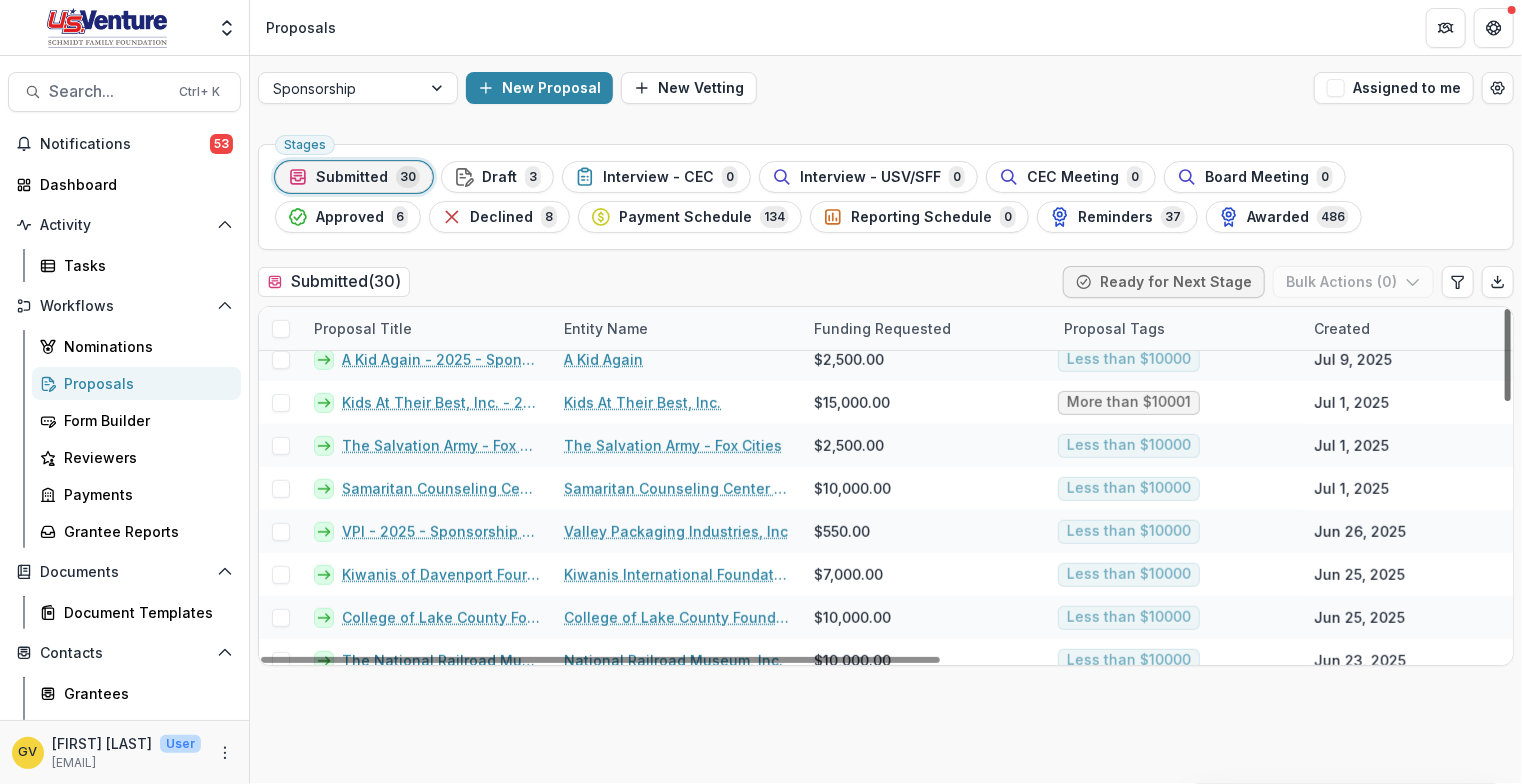 scroll, scrollTop: 581, scrollLeft: 0, axis: vertical 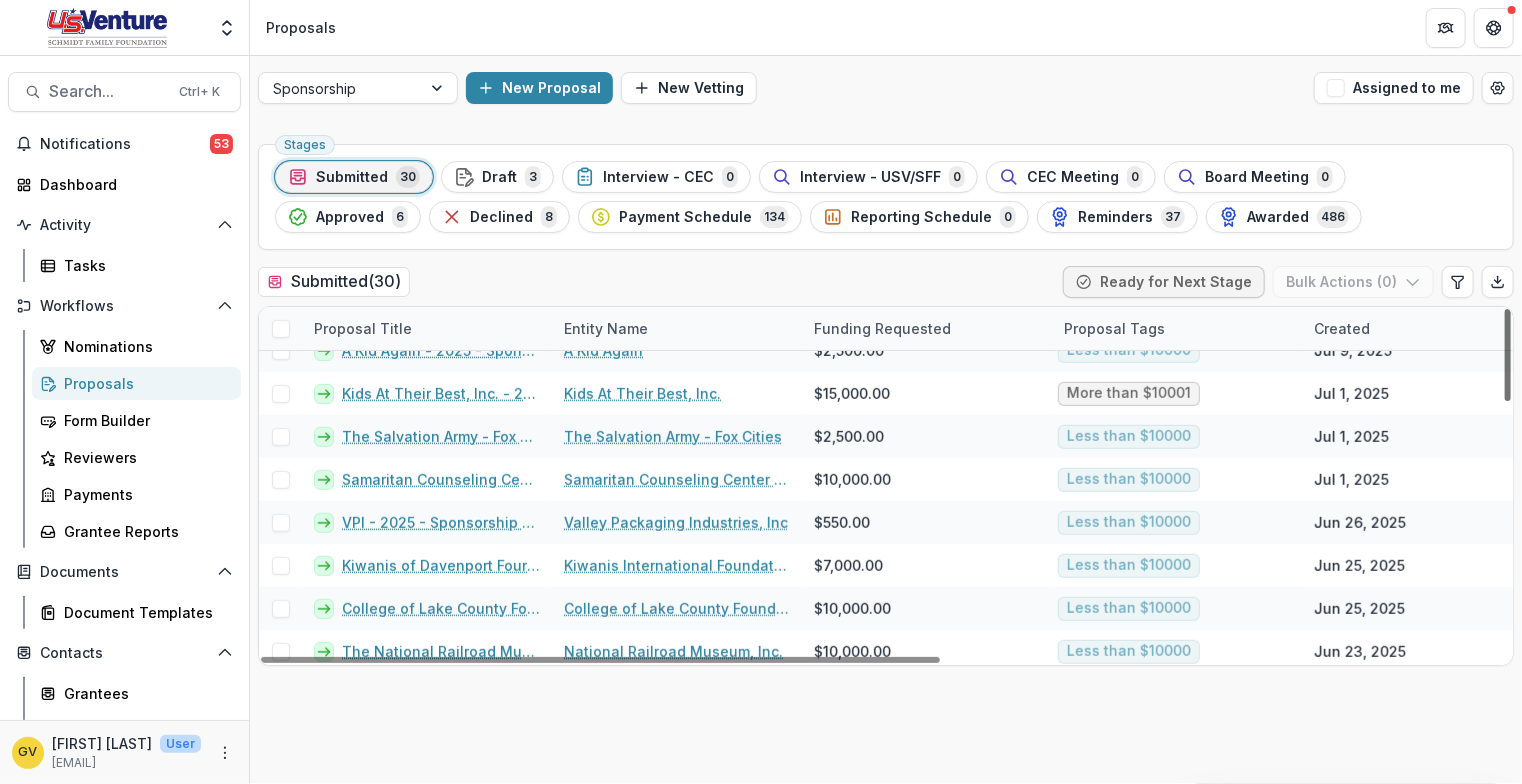 drag, startPoint x: 1507, startPoint y: 359, endPoint x: 1488, endPoint y: 508, distance: 150.20653 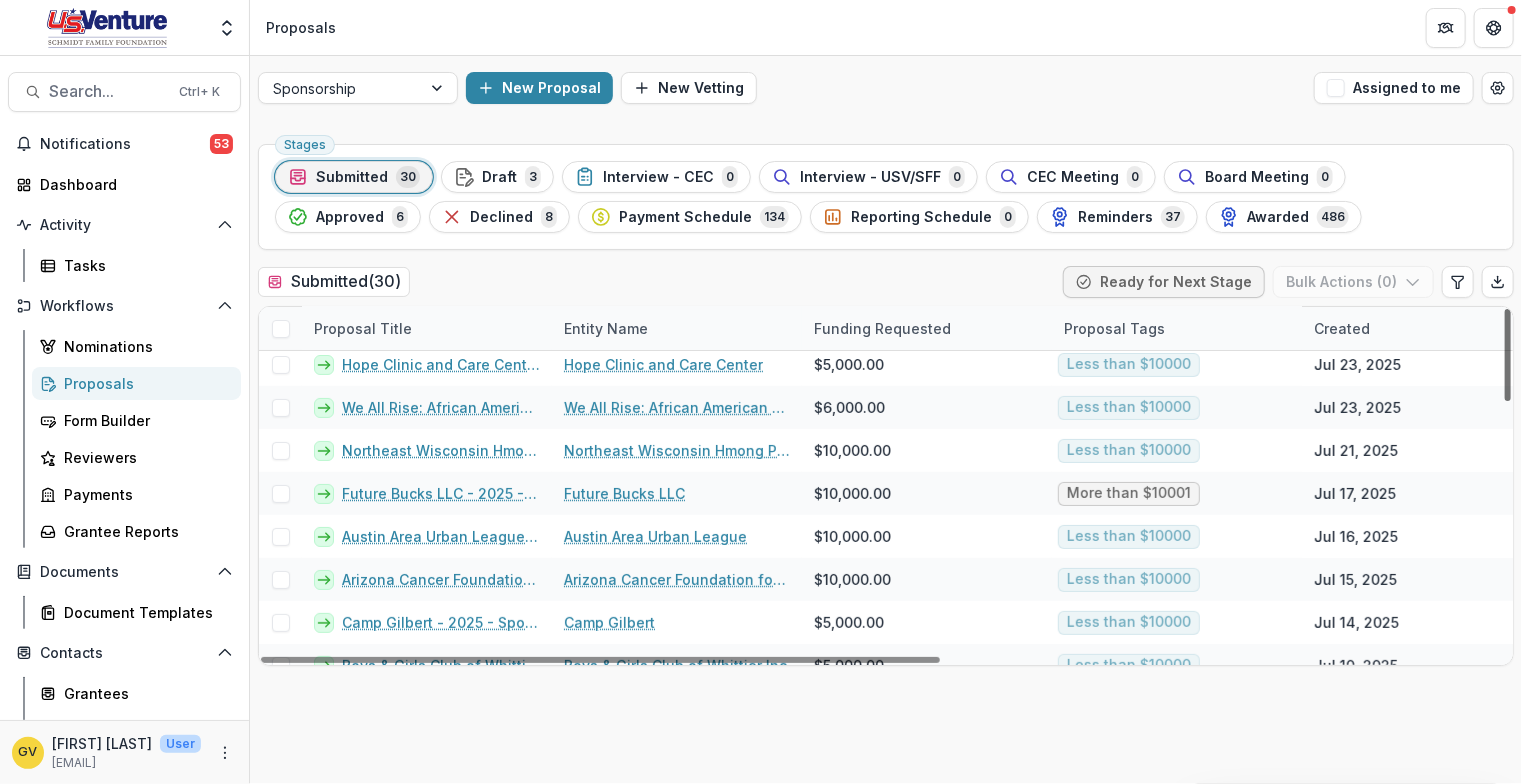scroll, scrollTop: 183, scrollLeft: 0, axis: vertical 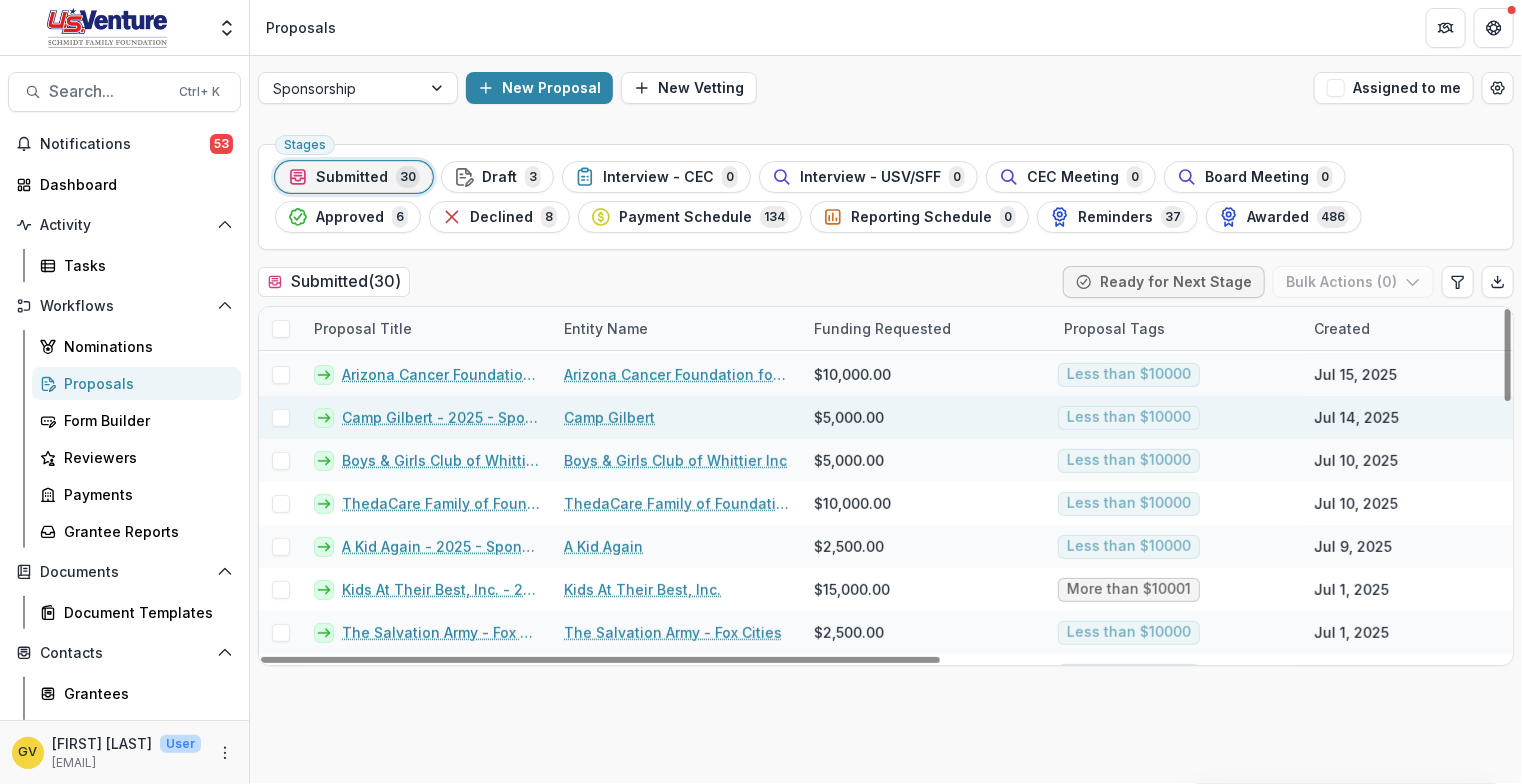 drag, startPoint x: 1507, startPoint y: 489, endPoint x: 1497, endPoint y: 437, distance: 52.95281 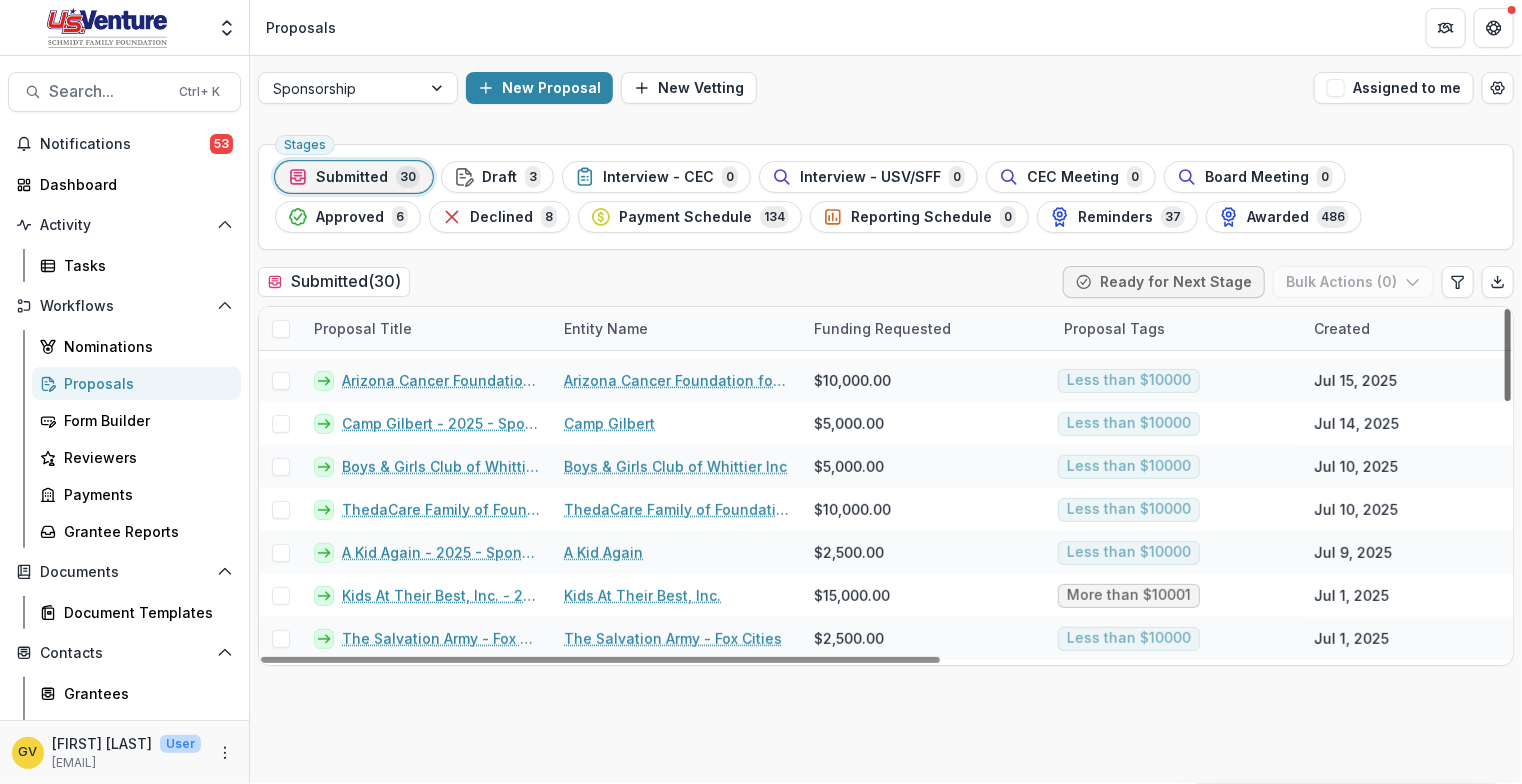 click at bounding box center (1508, 355) 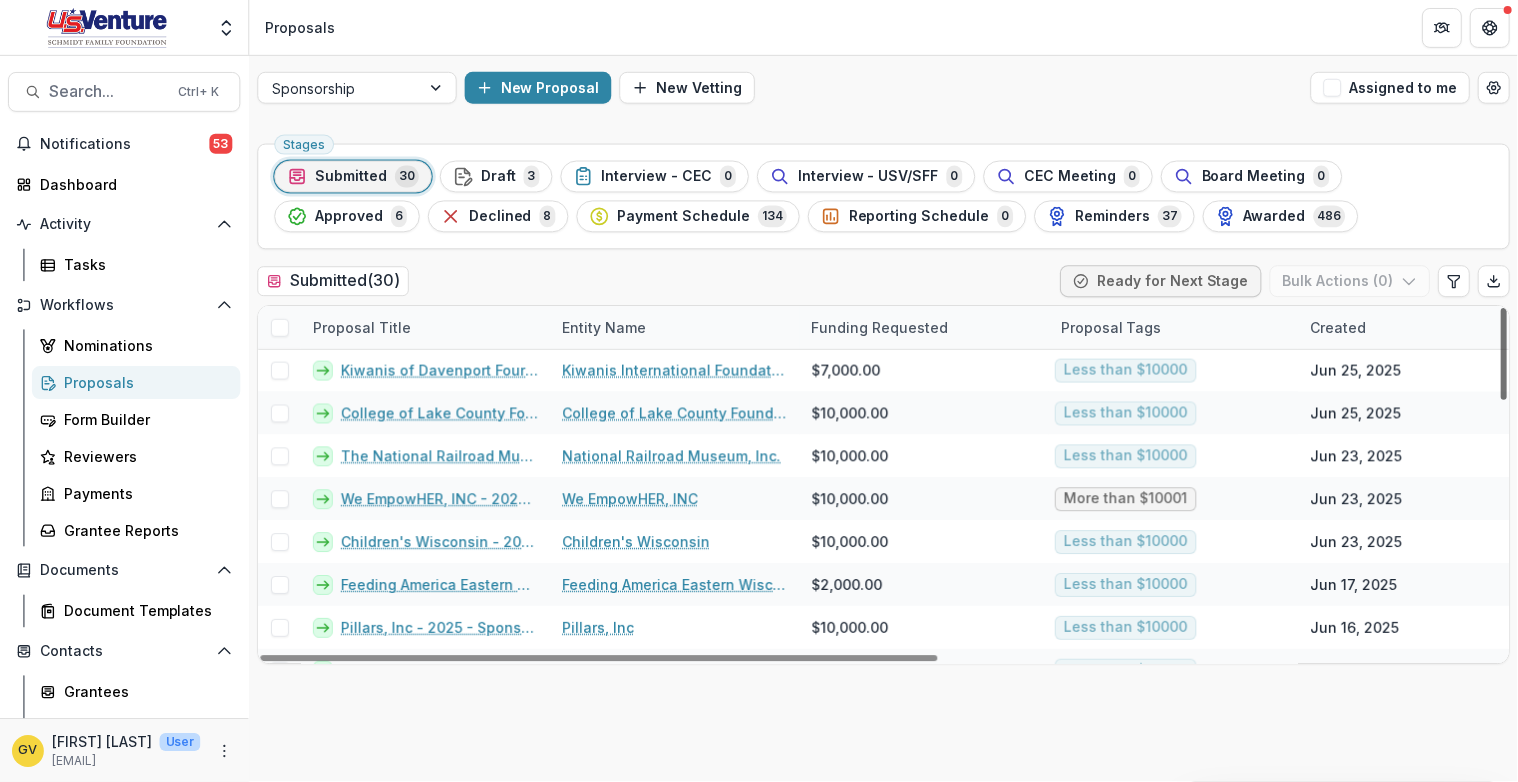 scroll, scrollTop: 779, scrollLeft: 0, axis: vertical 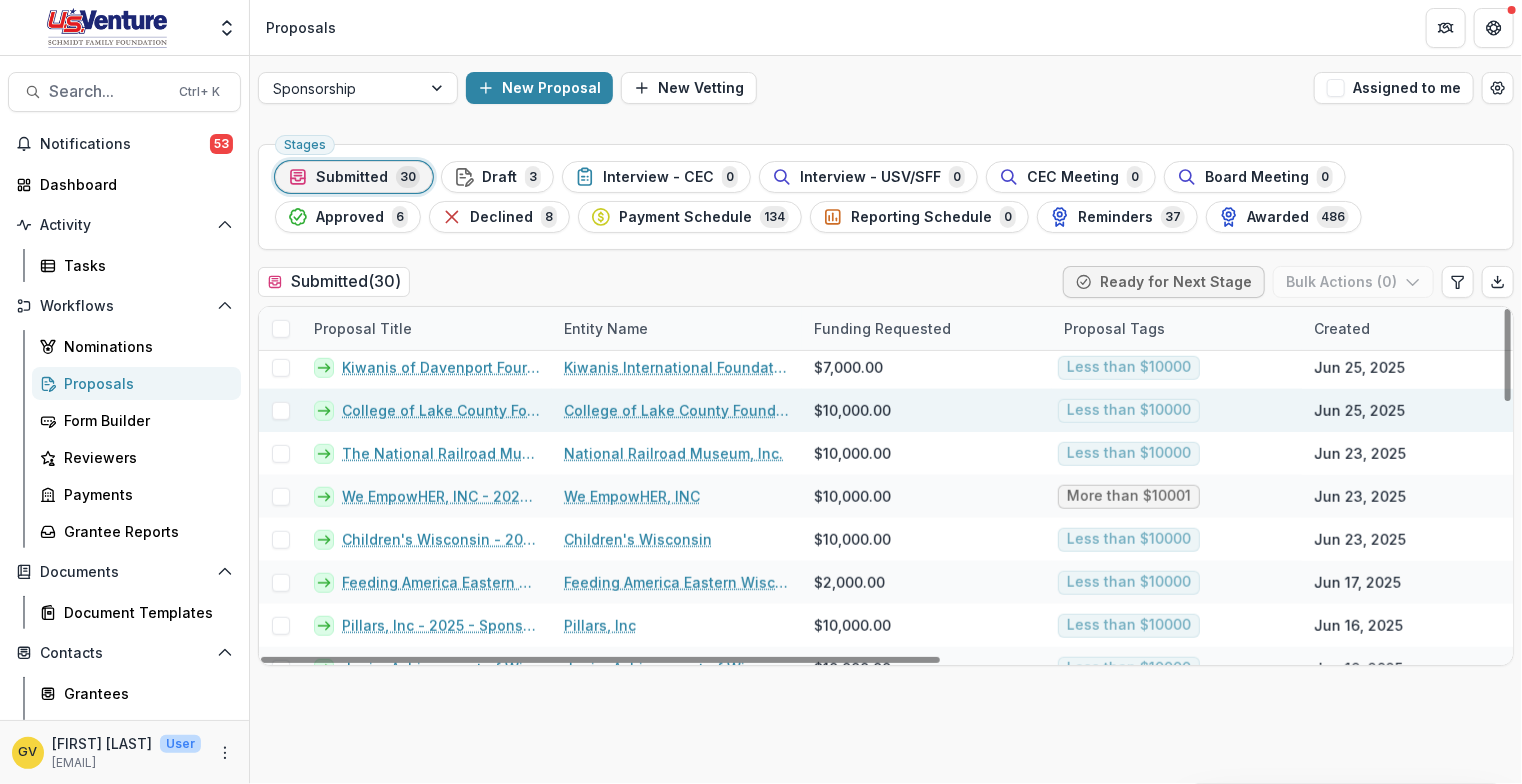 click on "College of Lake County Foundation - 2025 - Sponsorship Application Grant" at bounding box center [441, 410] 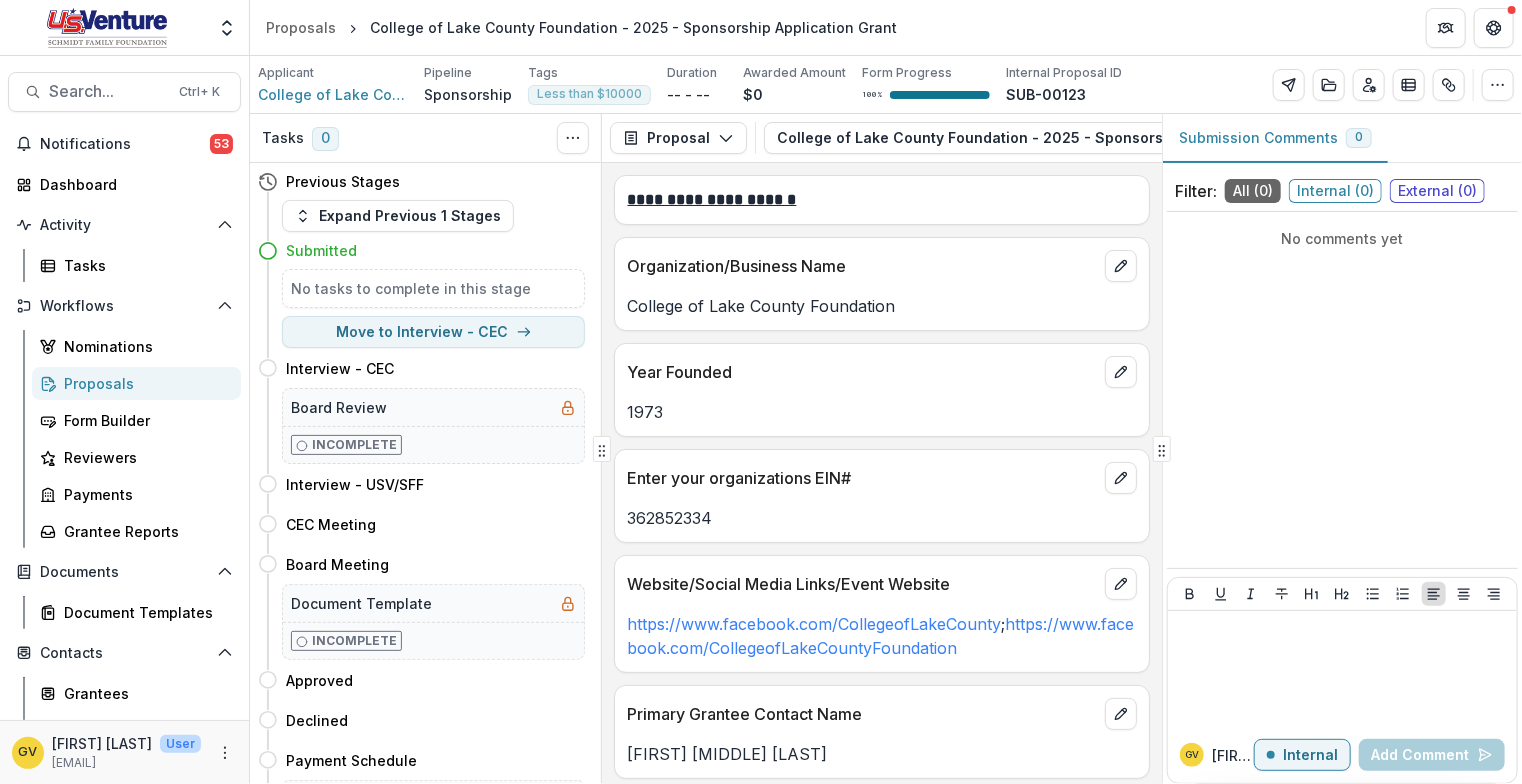 click on "**********" at bounding box center (882, 473) 